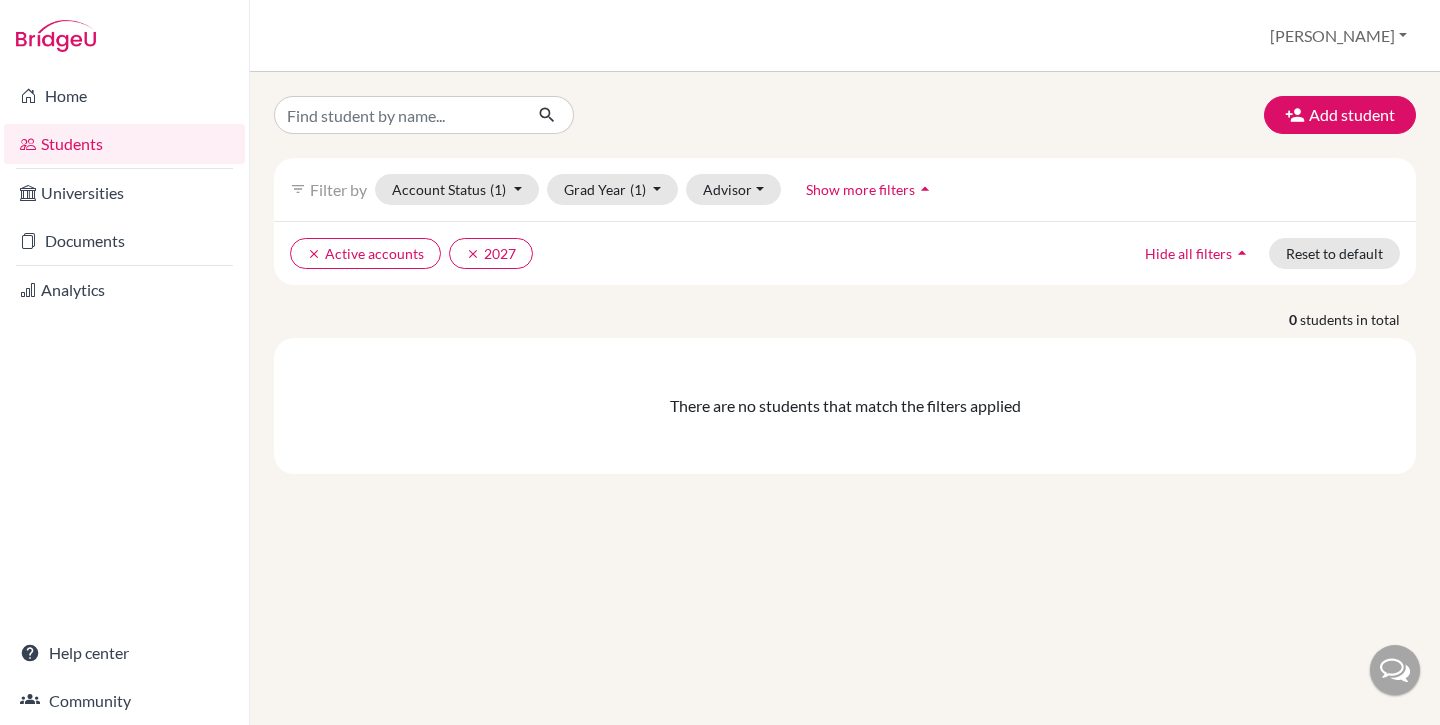 scroll, scrollTop: 0, scrollLeft: 0, axis: both 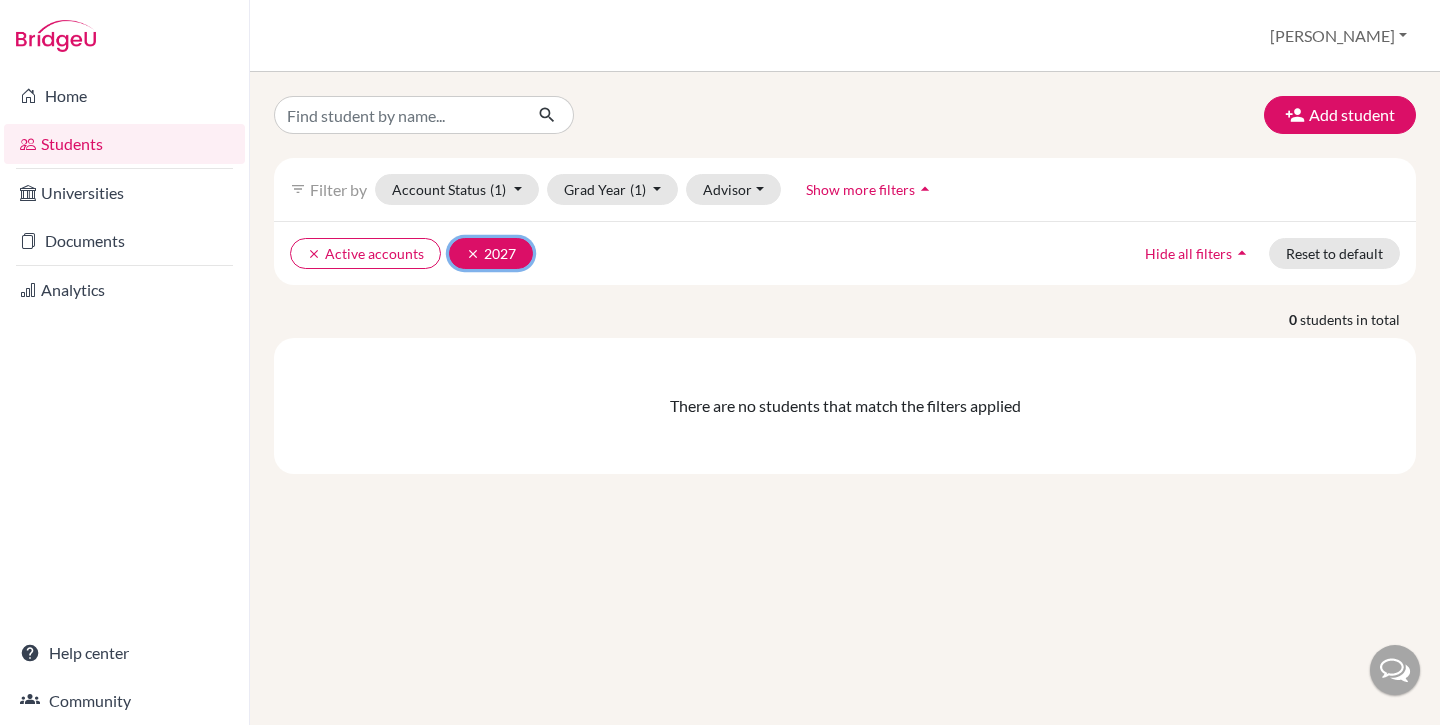 click on "clear 2027" at bounding box center [491, 253] 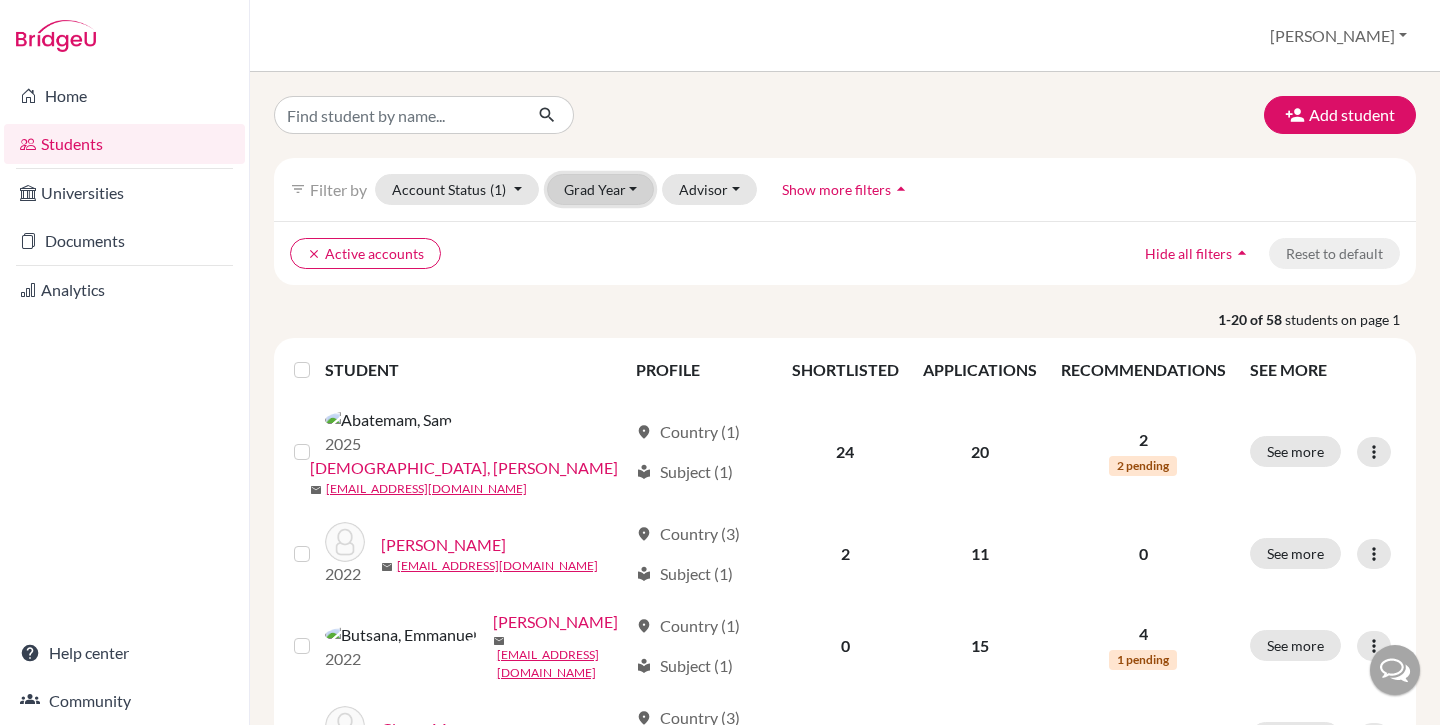 click on "Grad Year" at bounding box center (601, 189) 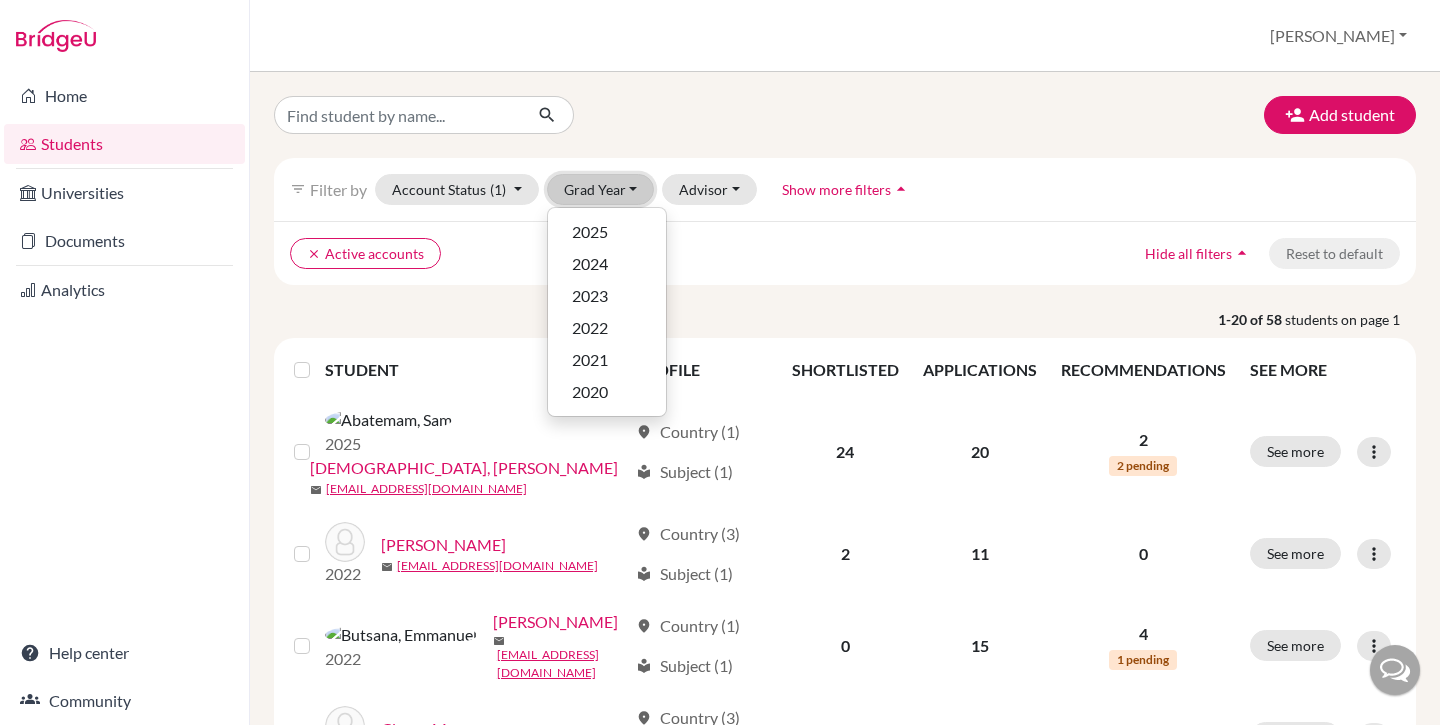 click on "Grad Year" at bounding box center (601, 189) 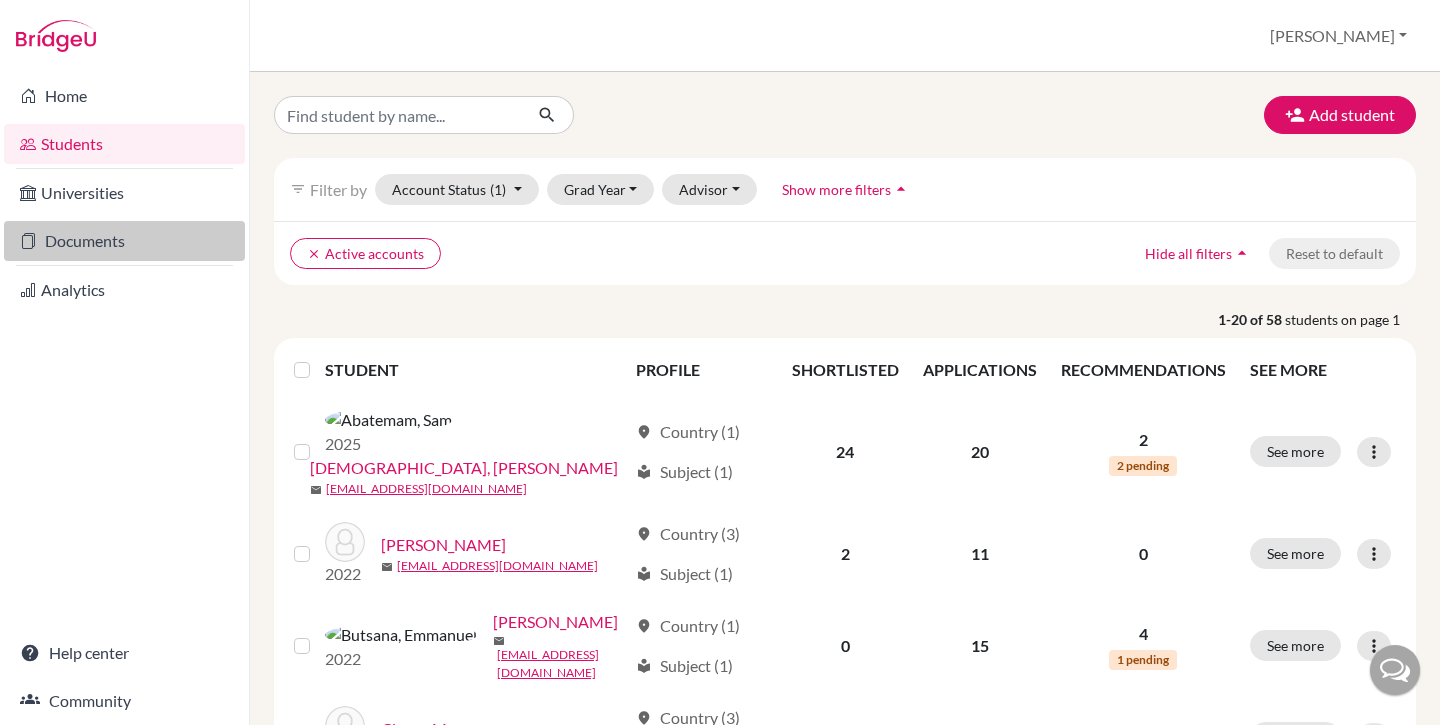 click on "Documents" at bounding box center [124, 241] 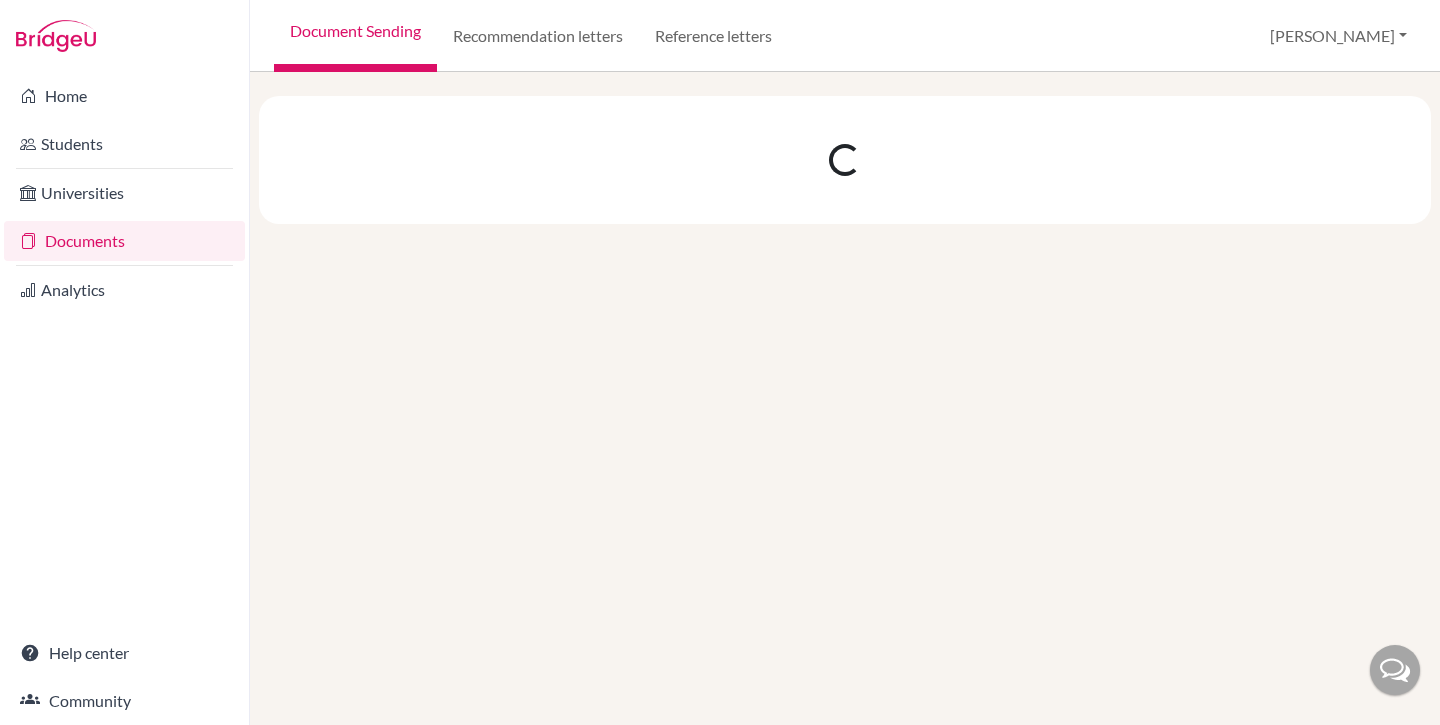 scroll, scrollTop: 0, scrollLeft: 0, axis: both 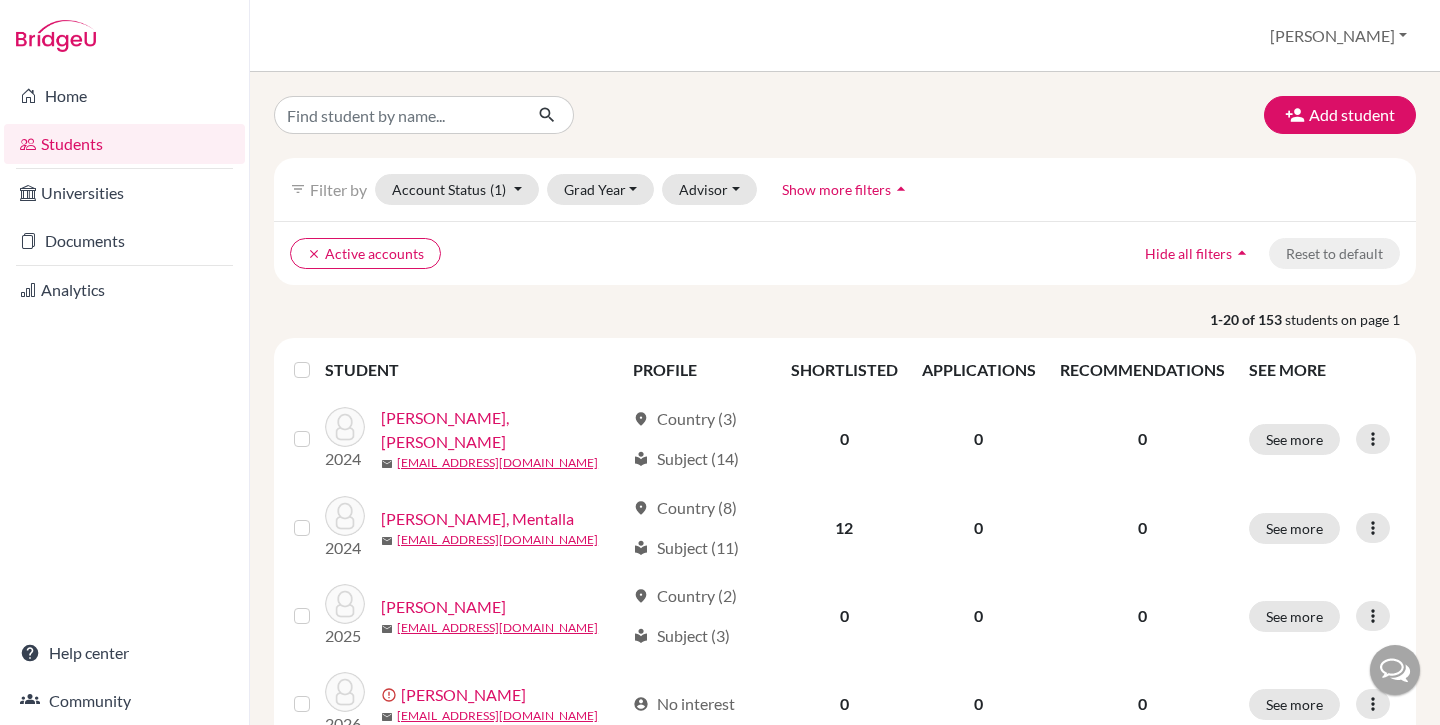 click on "filter_list Filter by Account Status (1) Active accounts done Archived accounts Registered Unregistered Grad Year [DATE] 2025 2024 2023 2022 Advisor Without advisor [PERSON_NAME] [PERSON_NAME], [PERSON_NAME] more filters arrow_drop_up" at bounding box center [845, 189] 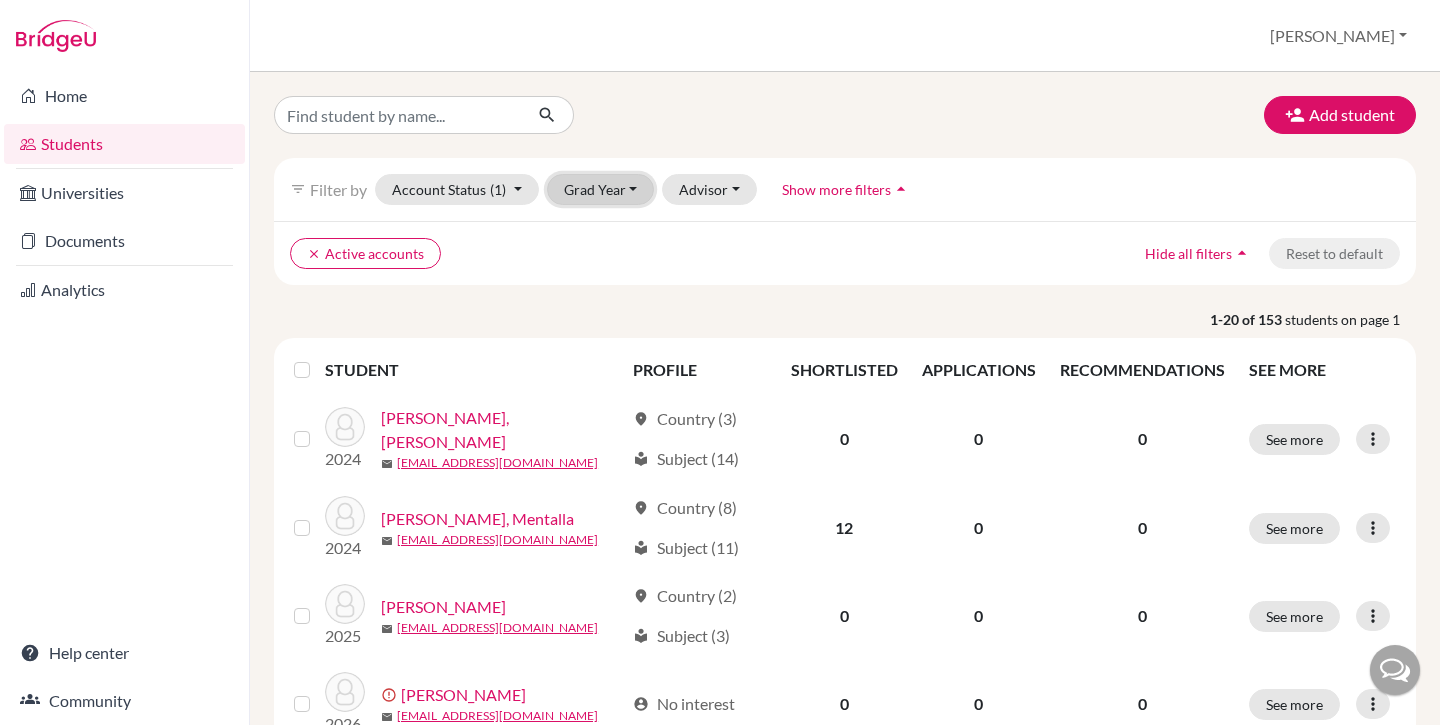 click on "Grad Year" at bounding box center (601, 189) 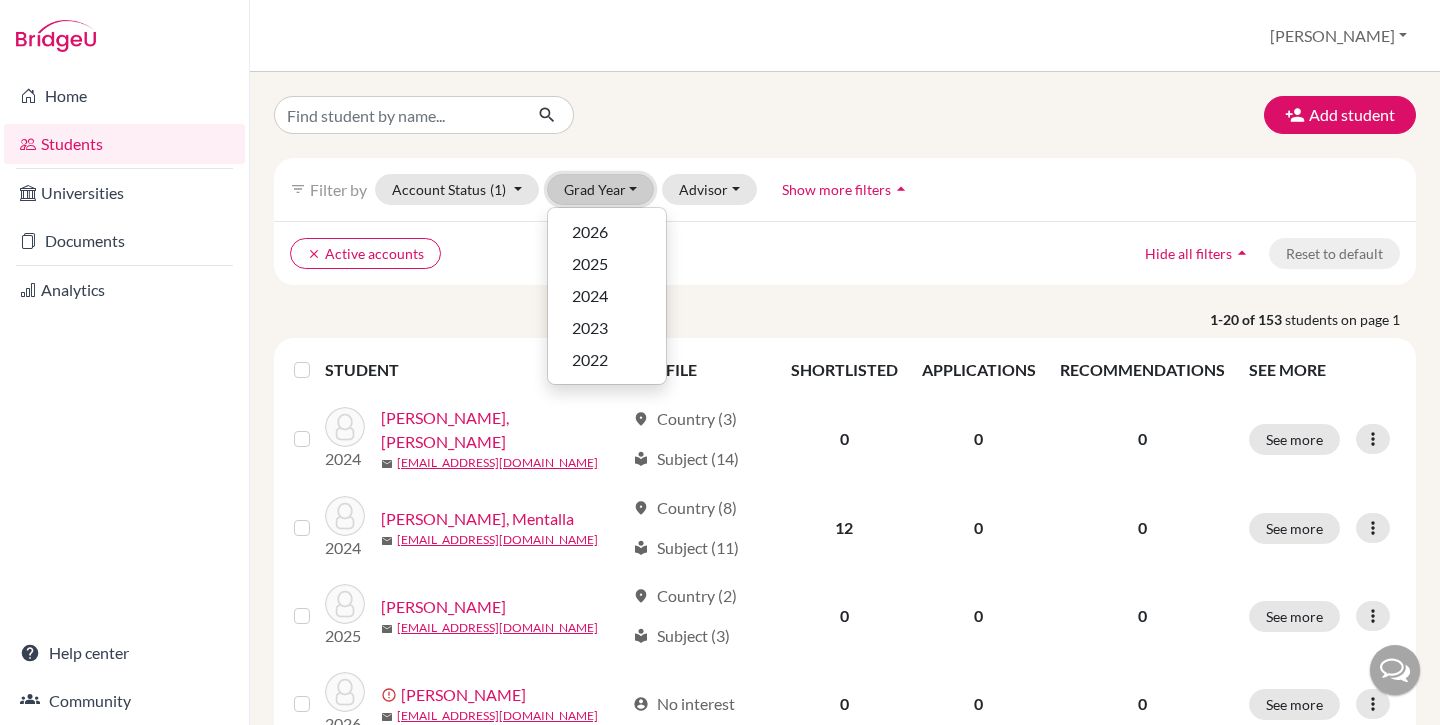 click on "Grad Year" at bounding box center [601, 189] 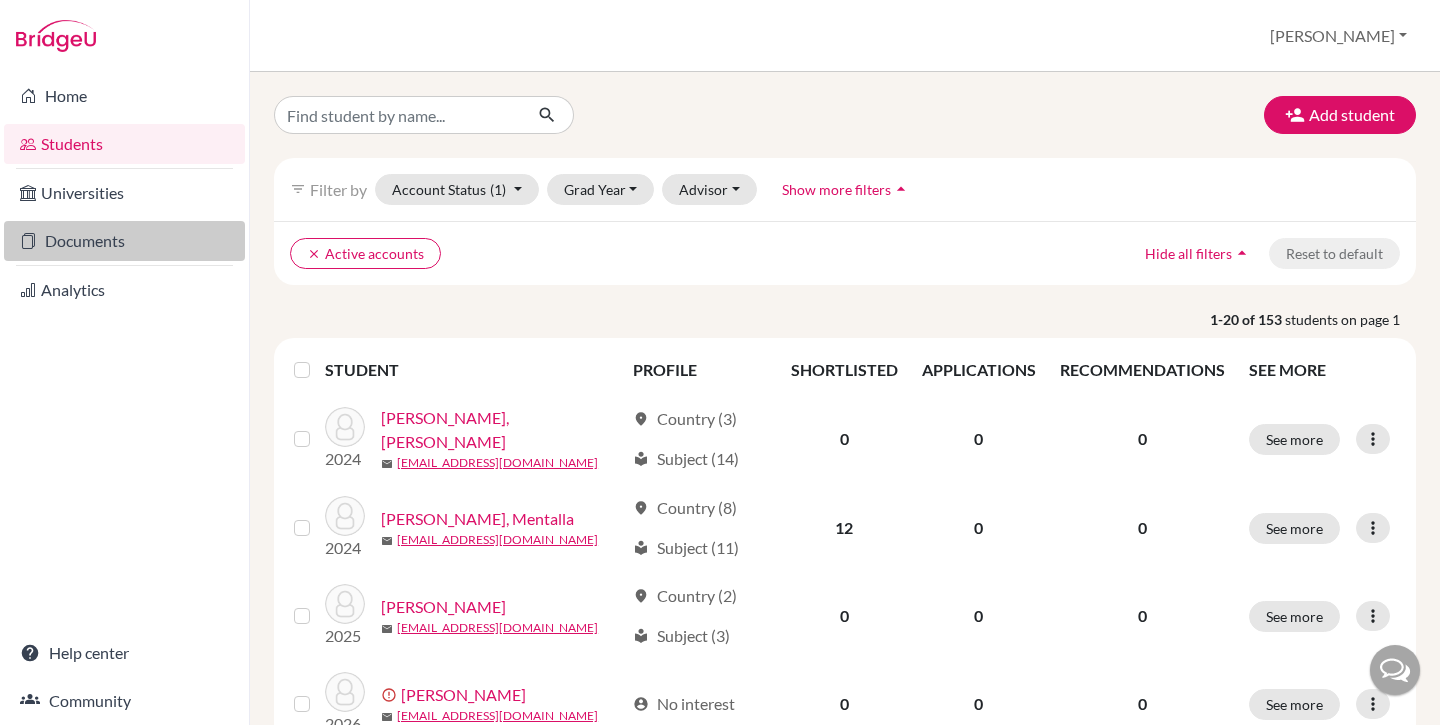click on "Documents" at bounding box center [124, 241] 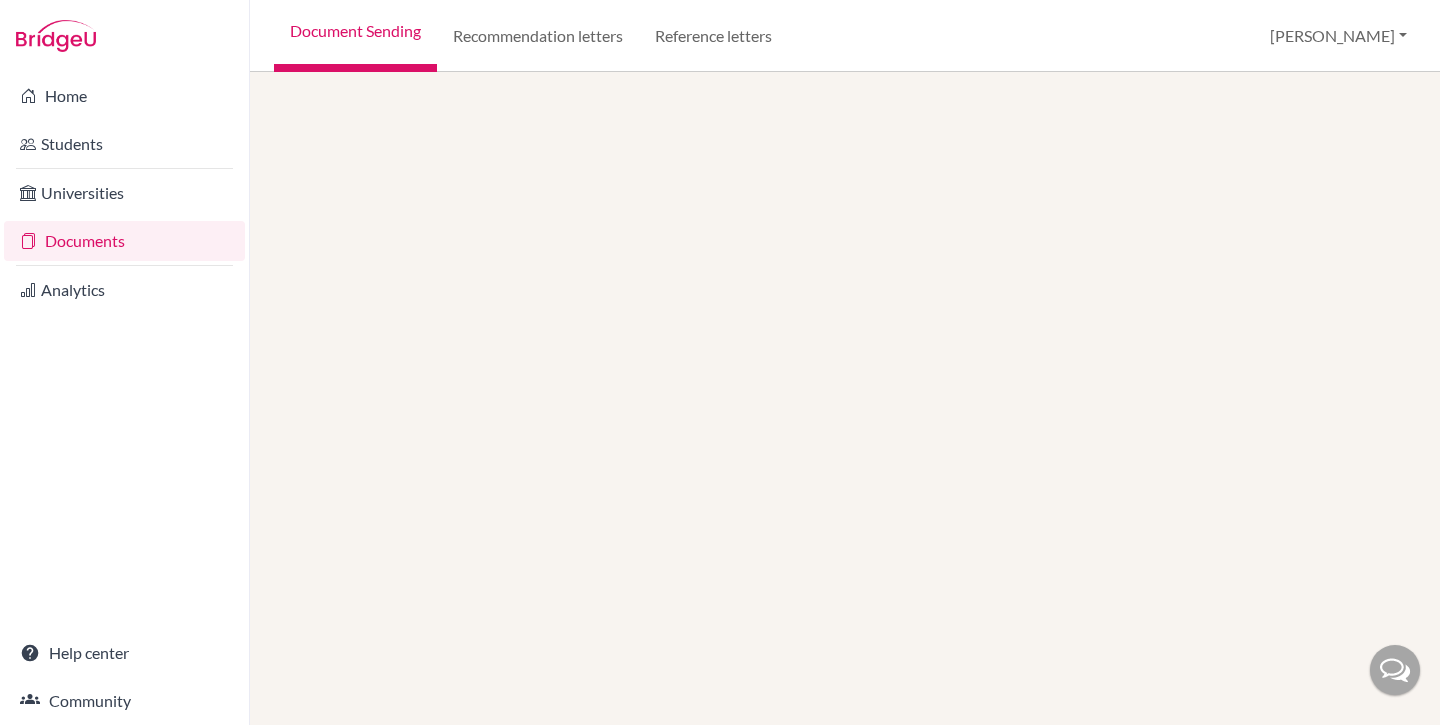 scroll, scrollTop: 0, scrollLeft: 0, axis: both 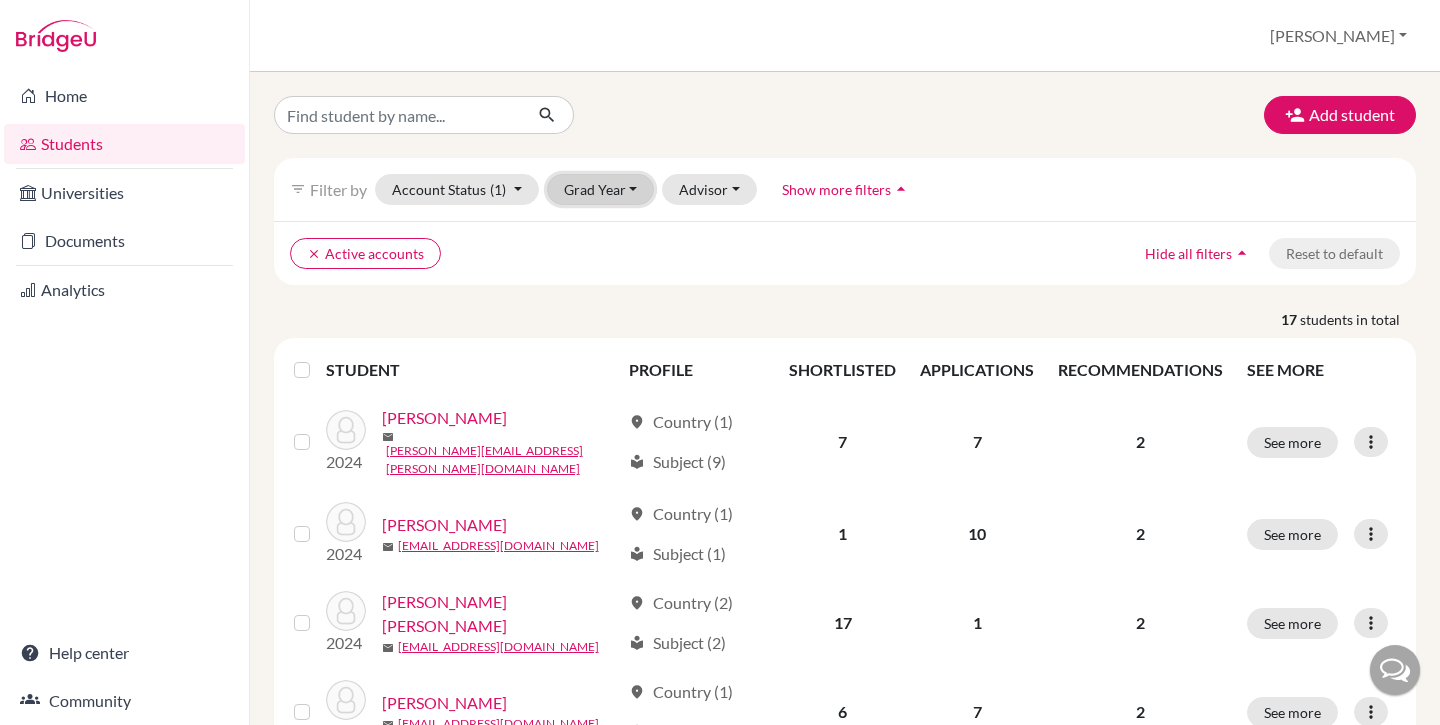 click on "Grad Year" at bounding box center [601, 189] 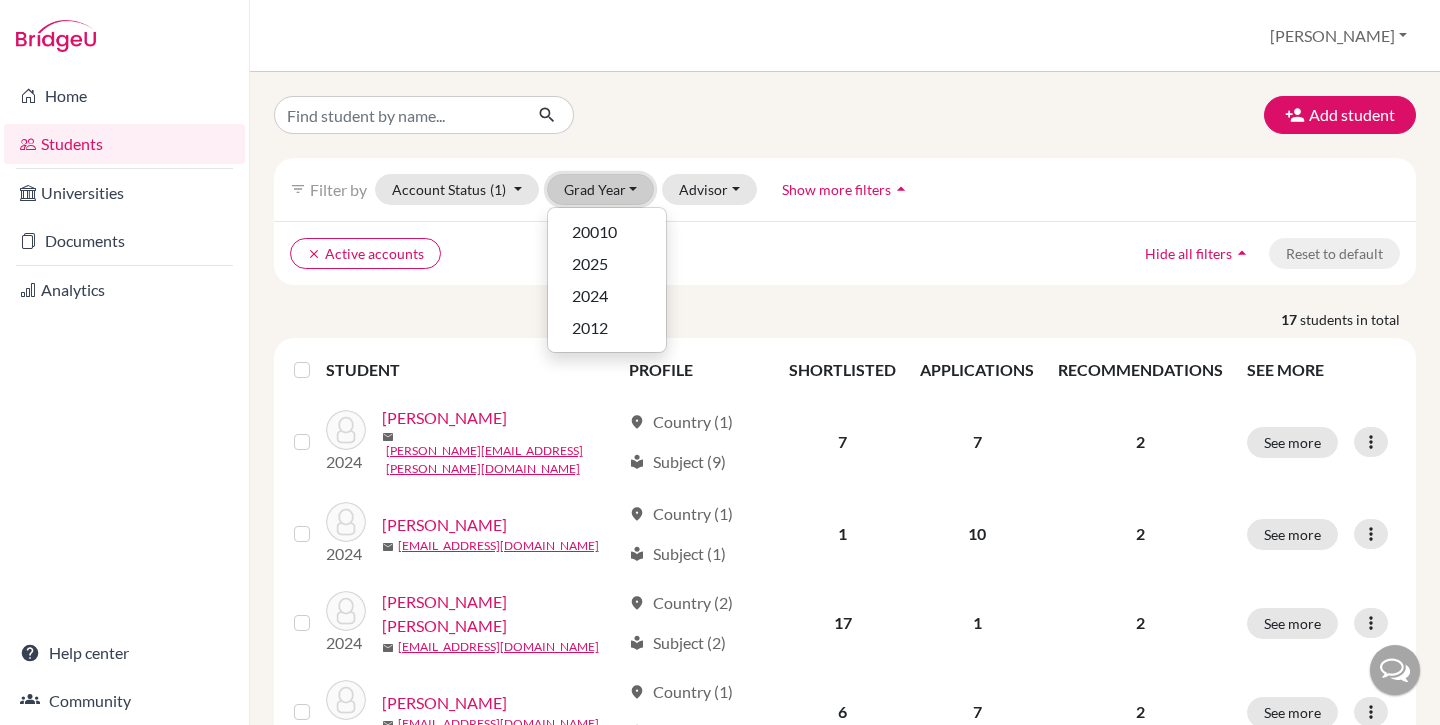 click on "Grad Year" at bounding box center [601, 189] 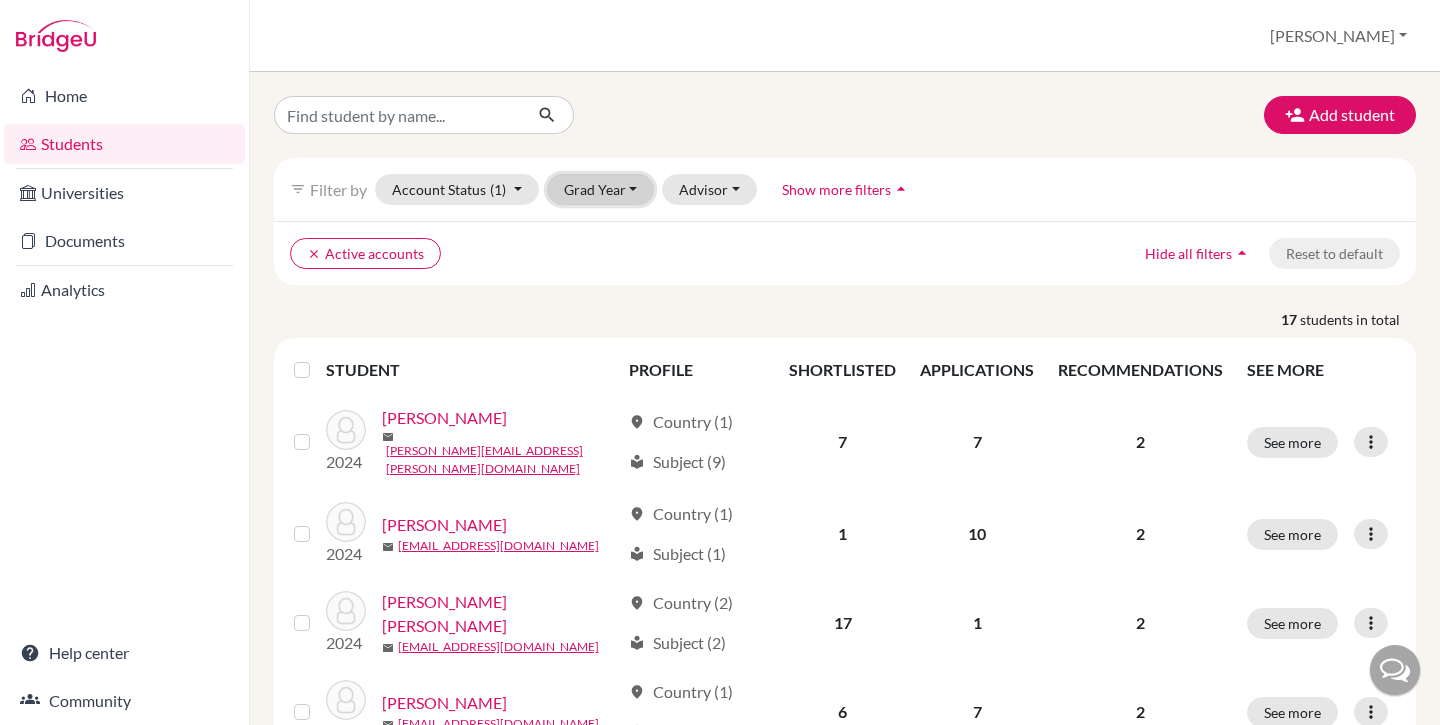 click on "Grad Year" at bounding box center [601, 189] 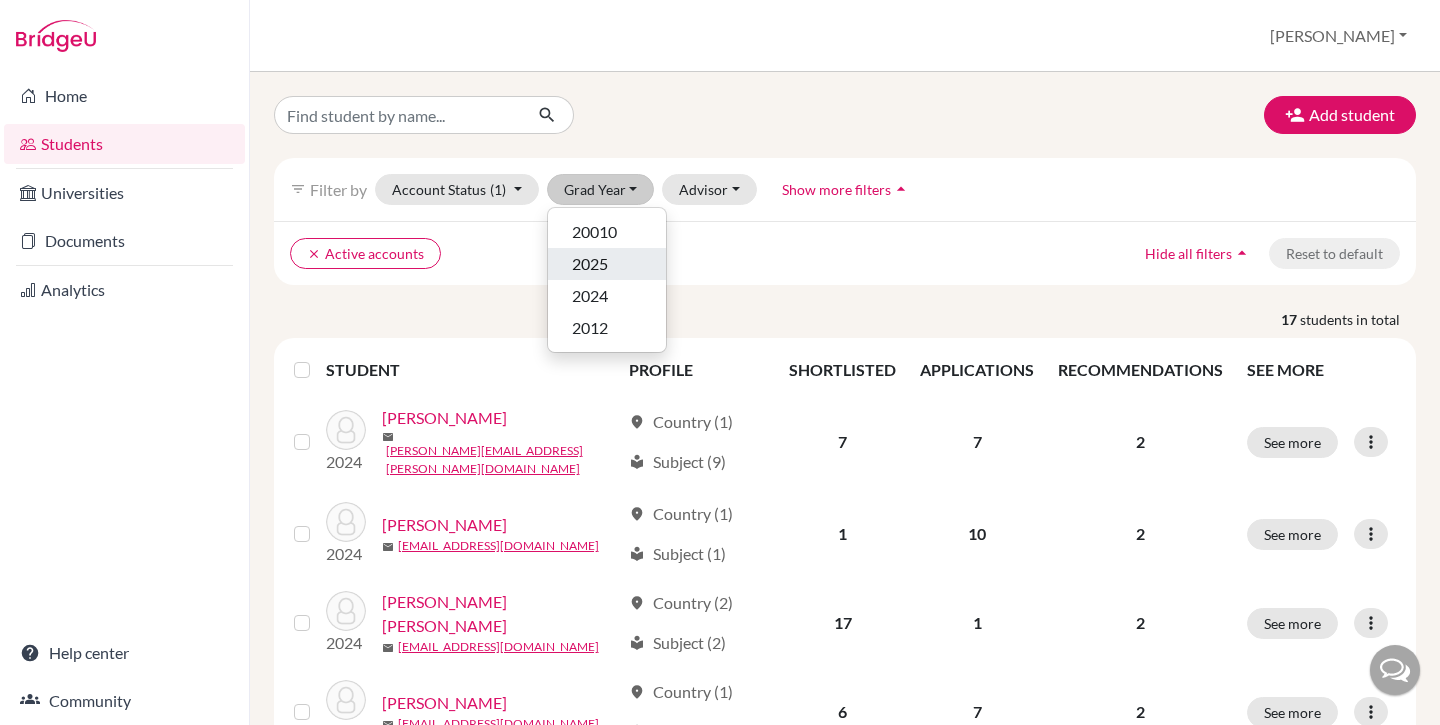click on "2025" at bounding box center [590, 264] 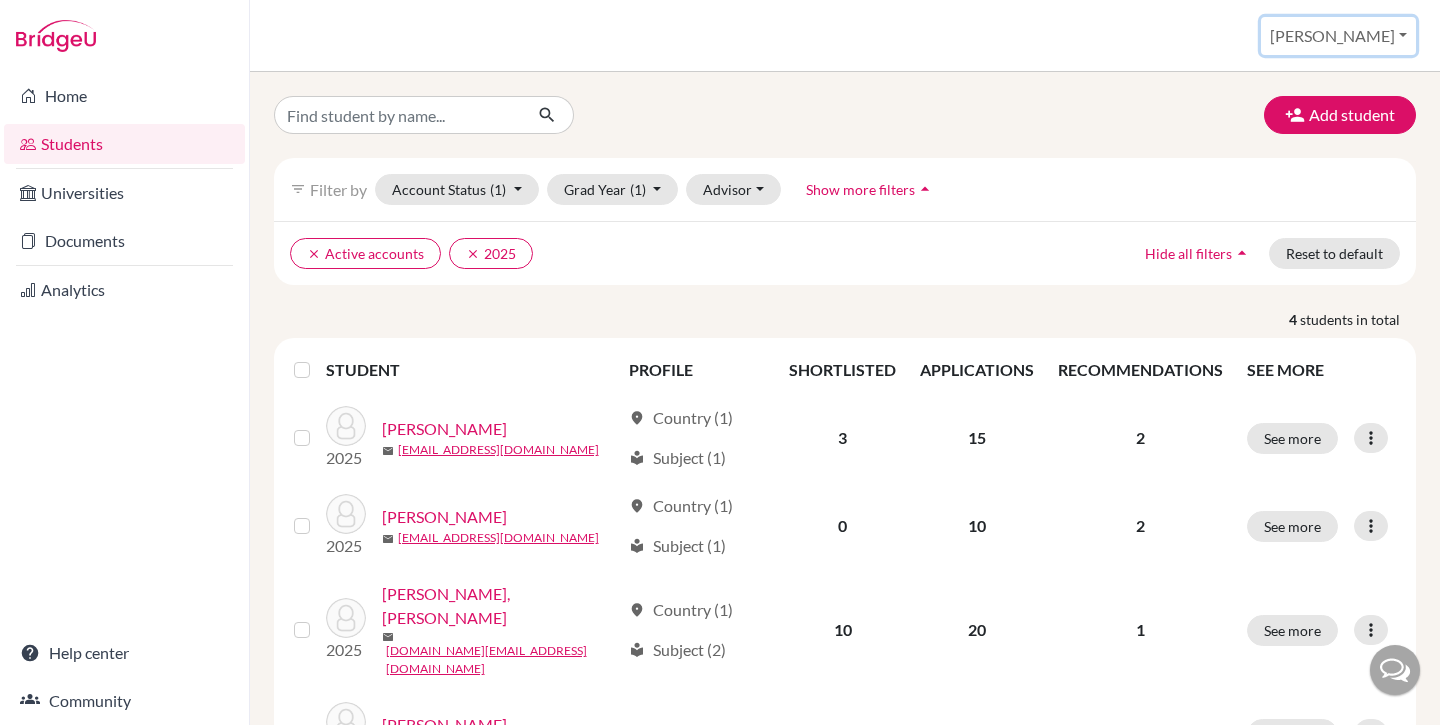 click on "[PERSON_NAME]" at bounding box center [1338, 36] 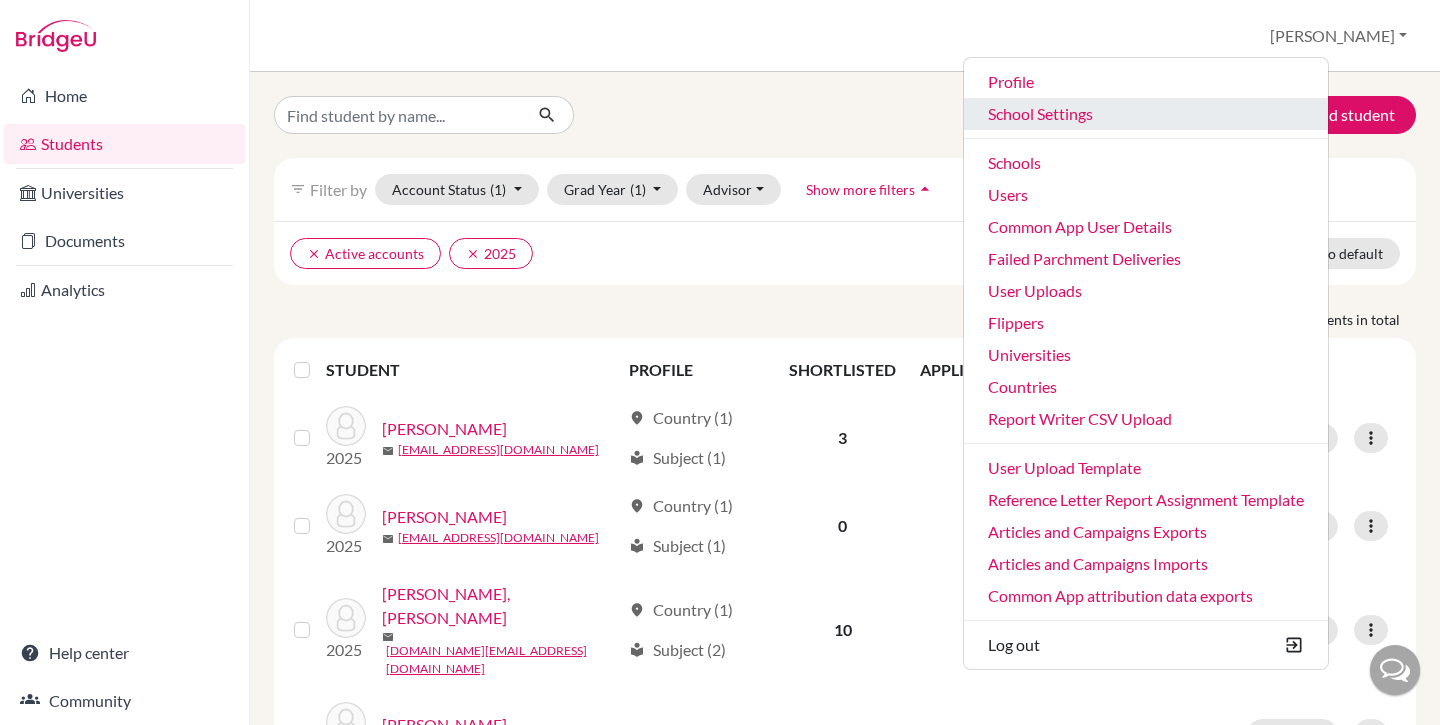 click on "School Settings" at bounding box center [1146, 114] 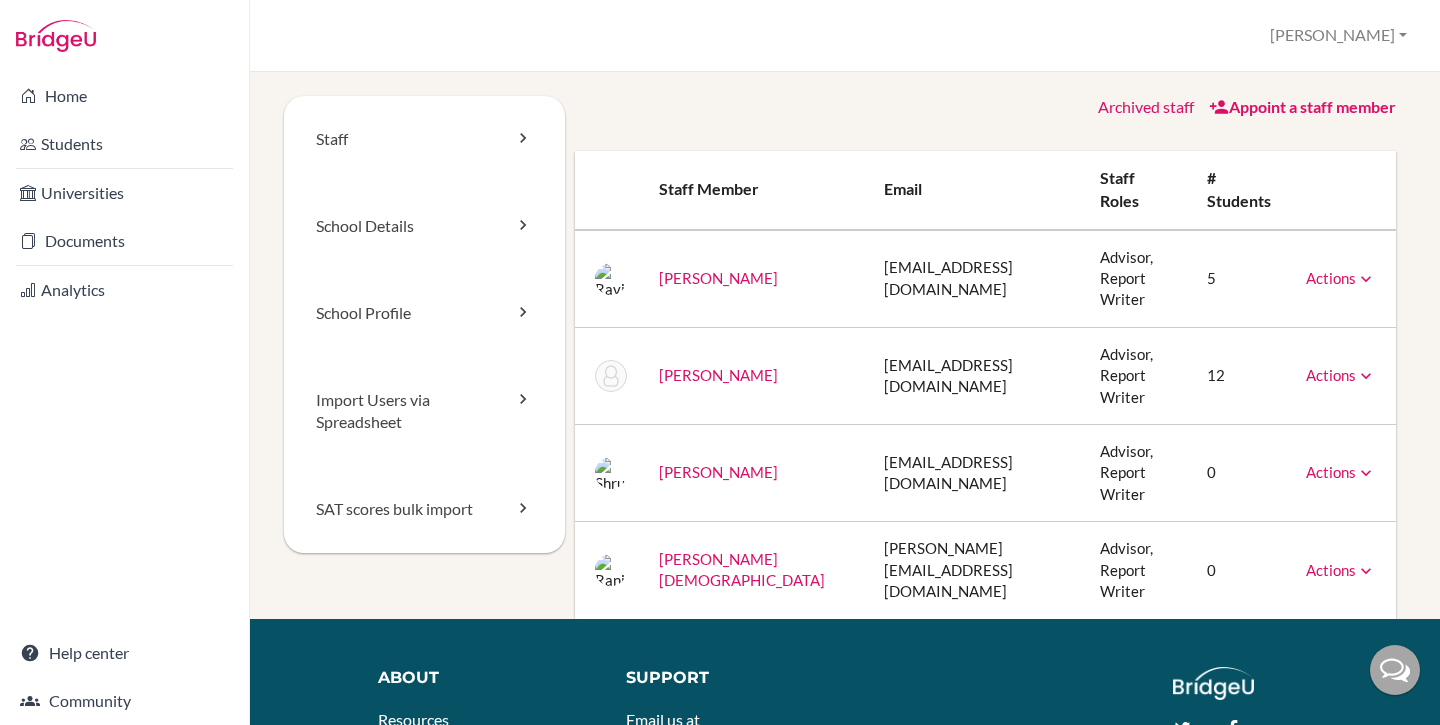 scroll, scrollTop: 0, scrollLeft: 0, axis: both 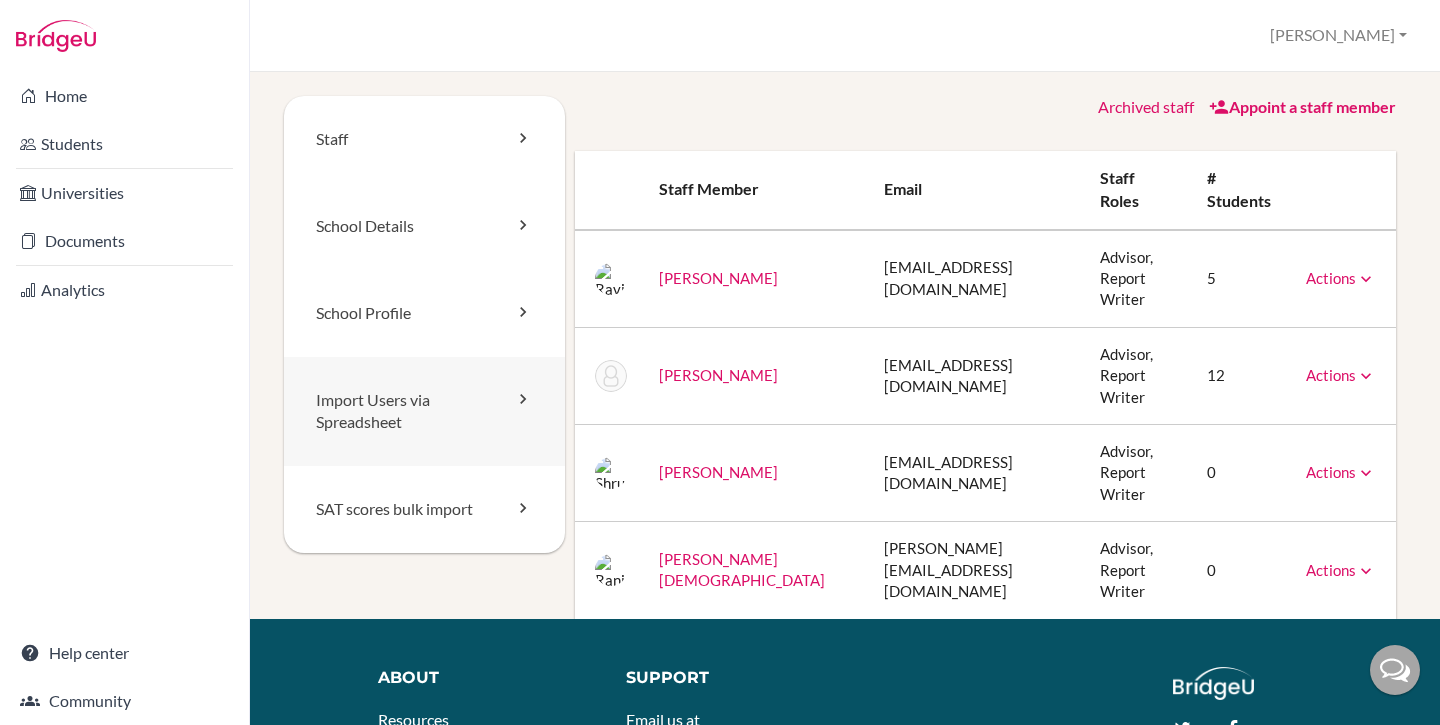 click on "Import Users via Spreadsheet" at bounding box center [424, 412] 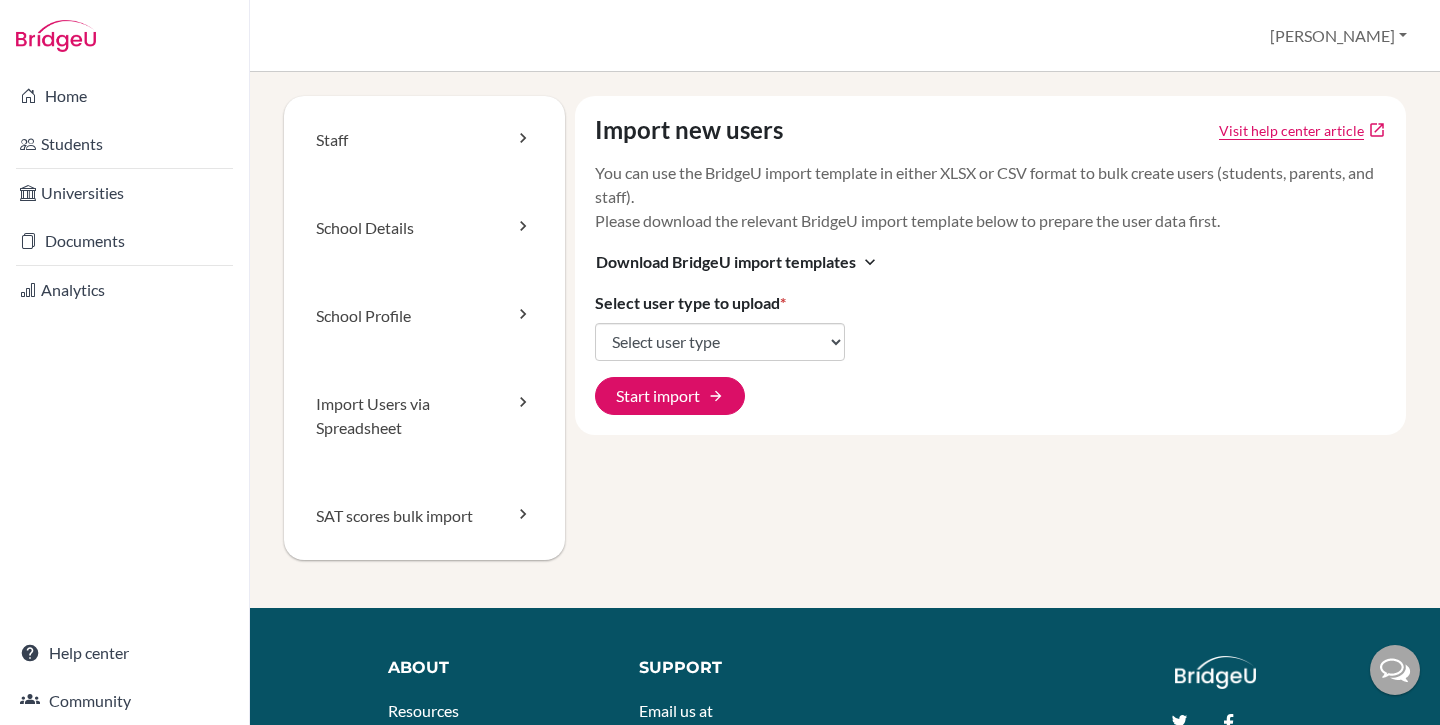 scroll, scrollTop: 0, scrollLeft: 0, axis: both 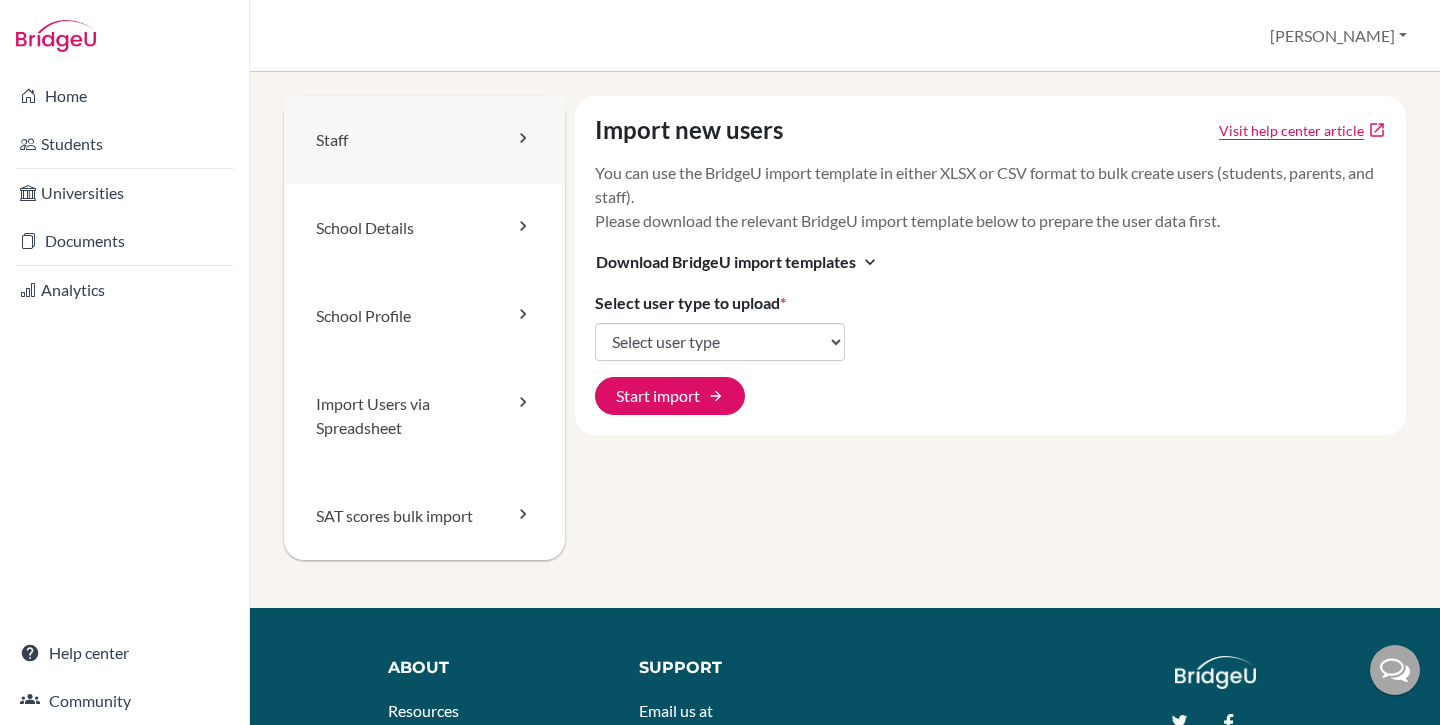 click on "Staff" at bounding box center [424, 140] 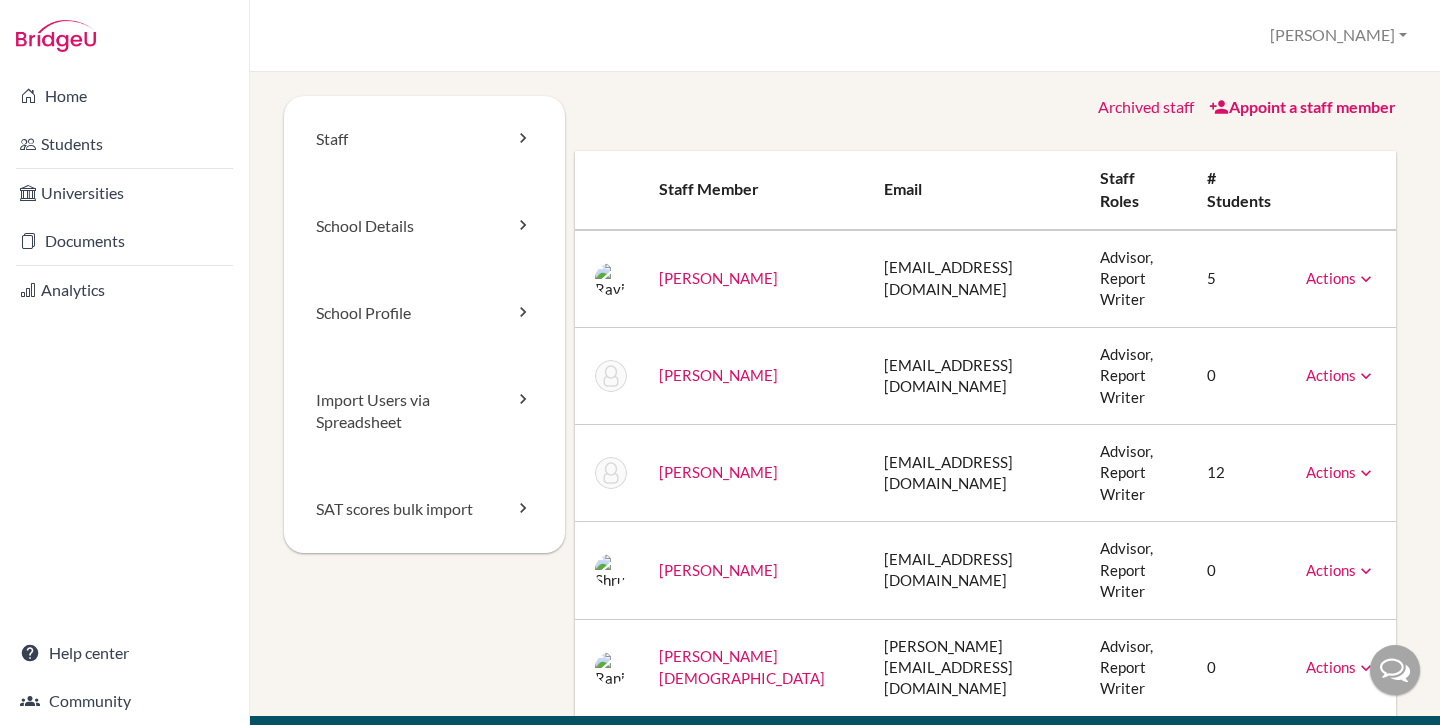 scroll, scrollTop: 0, scrollLeft: 0, axis: both 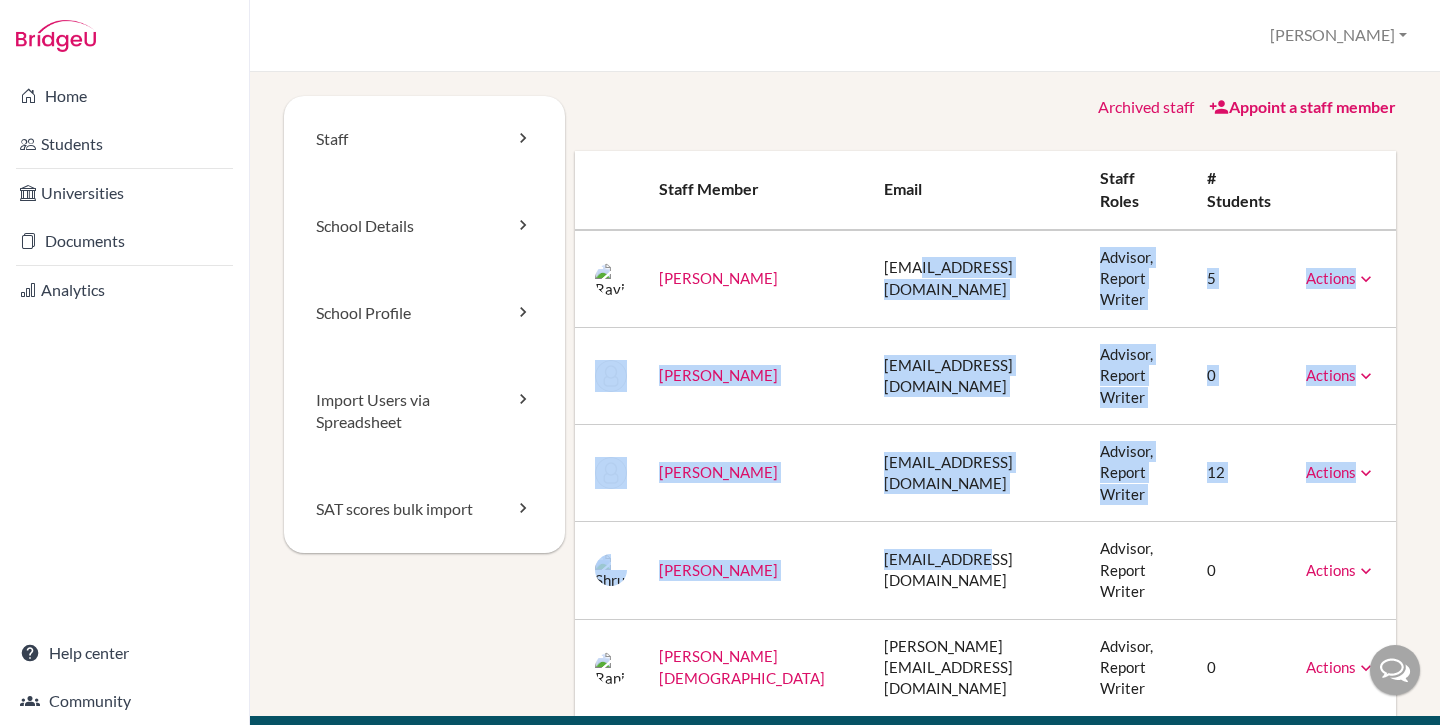 drag, startPoint x: 835, startPoint y: 265, endPoint x: 895, endPoint y: 501, distance: 243.5077 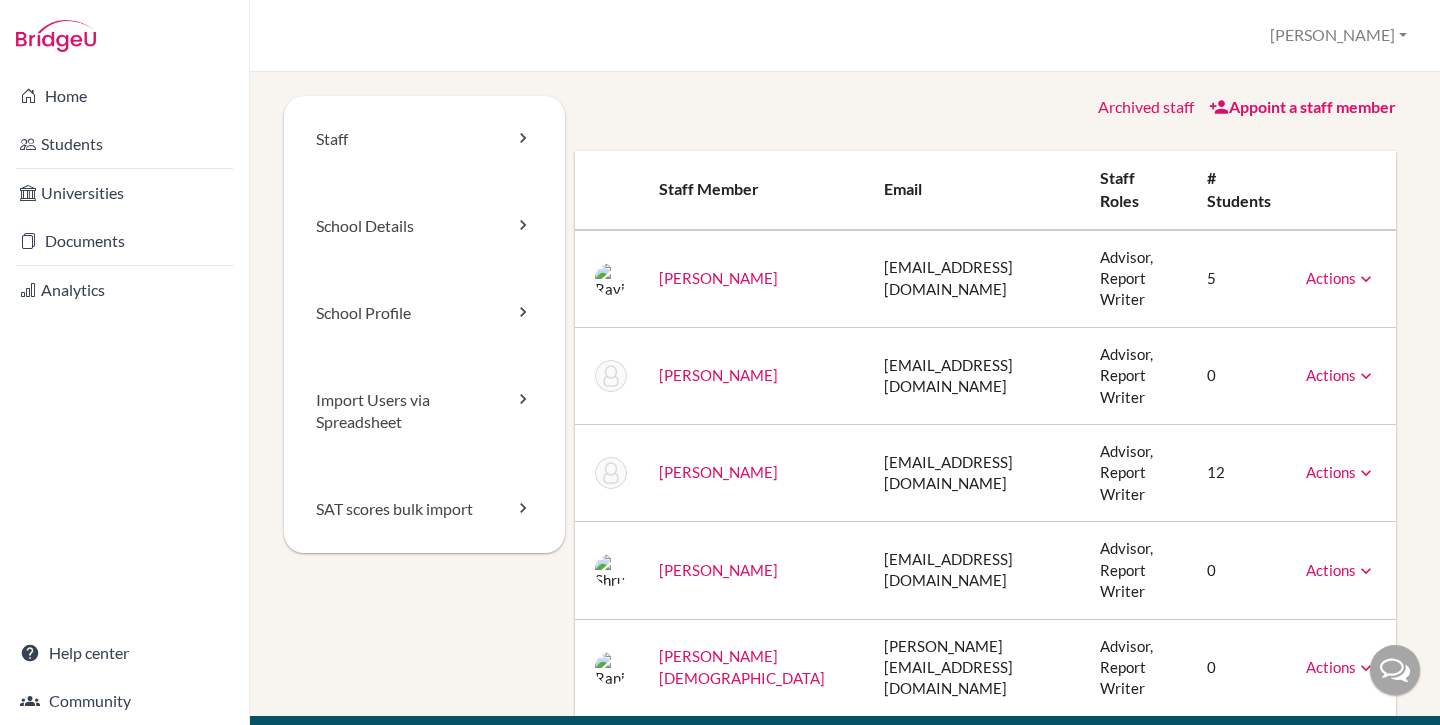 click on "ranita.s@amsporps.org" at bounding box center [976, 667] 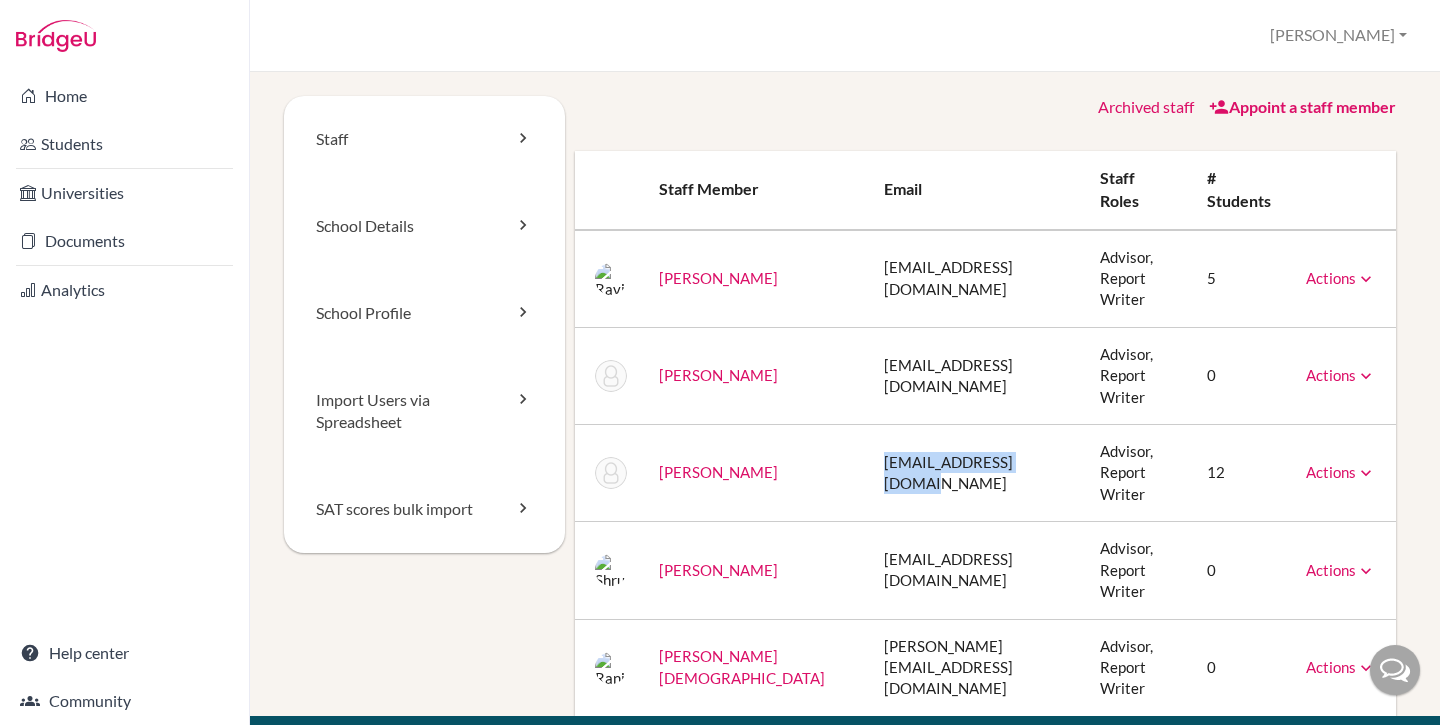 drag, startPoint x: 811, startPoint y: 423, endPoint x: 972, endPoint y: 429, distance: 161.11176 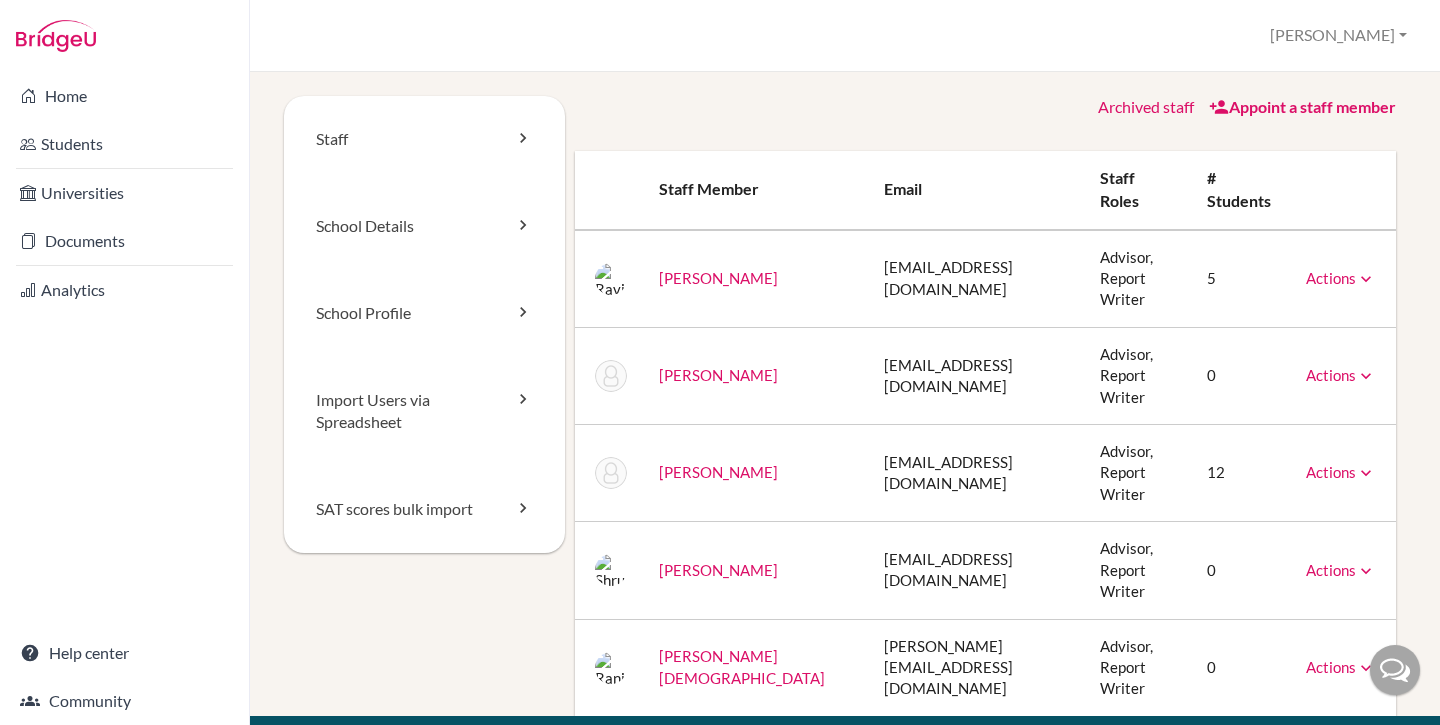 click on "sreekala.m@amsporps.org" at bounding box center [976, 473] 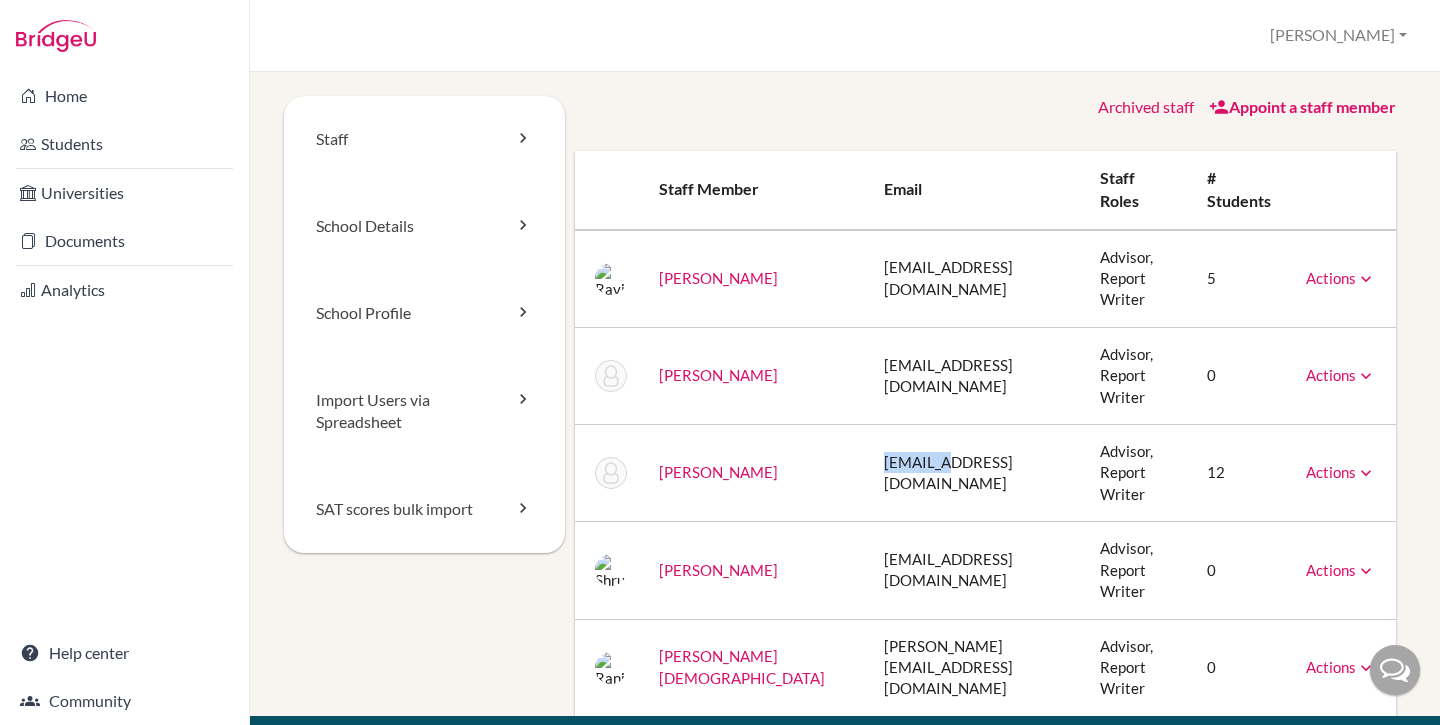 click on "sreekala.m@amsporps.org" at bounding box center [976, 473] 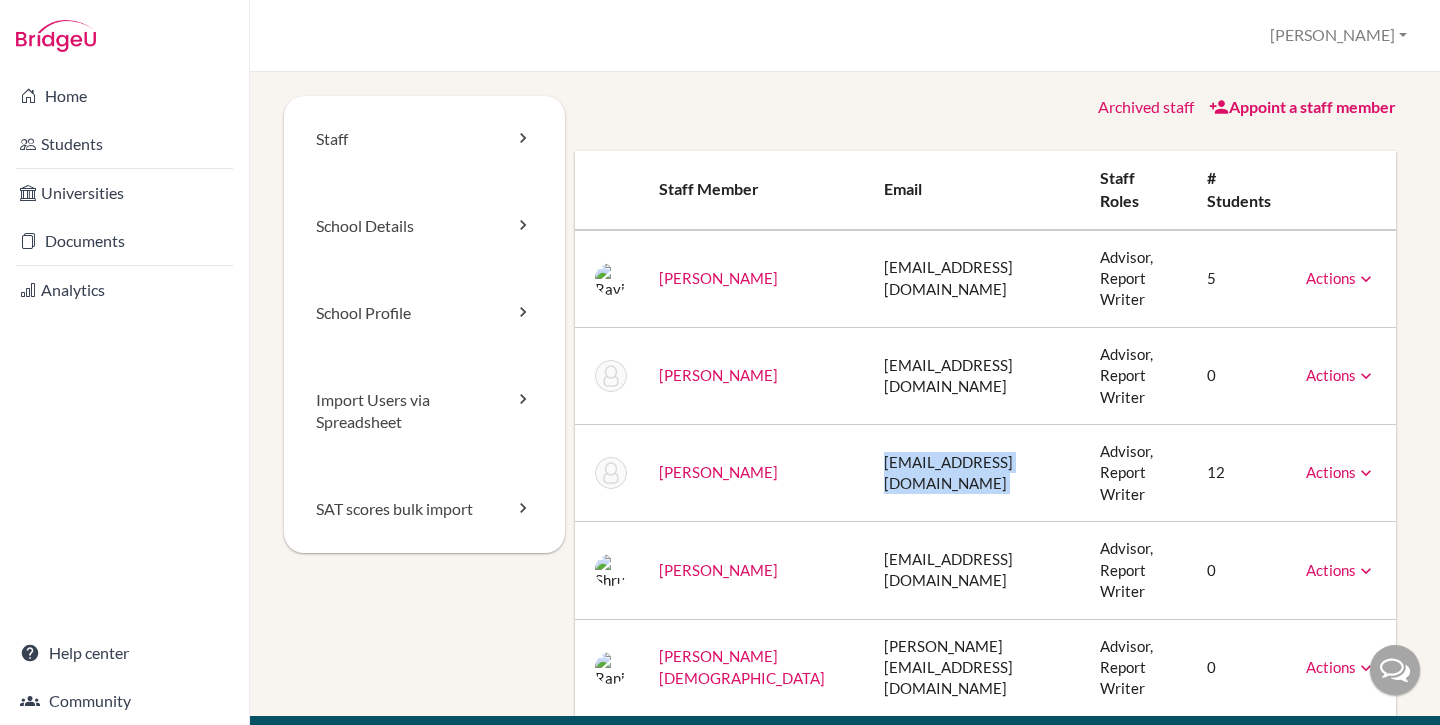 click on "sreekala.m@amsporps.org" at bounding box center [976, 473] 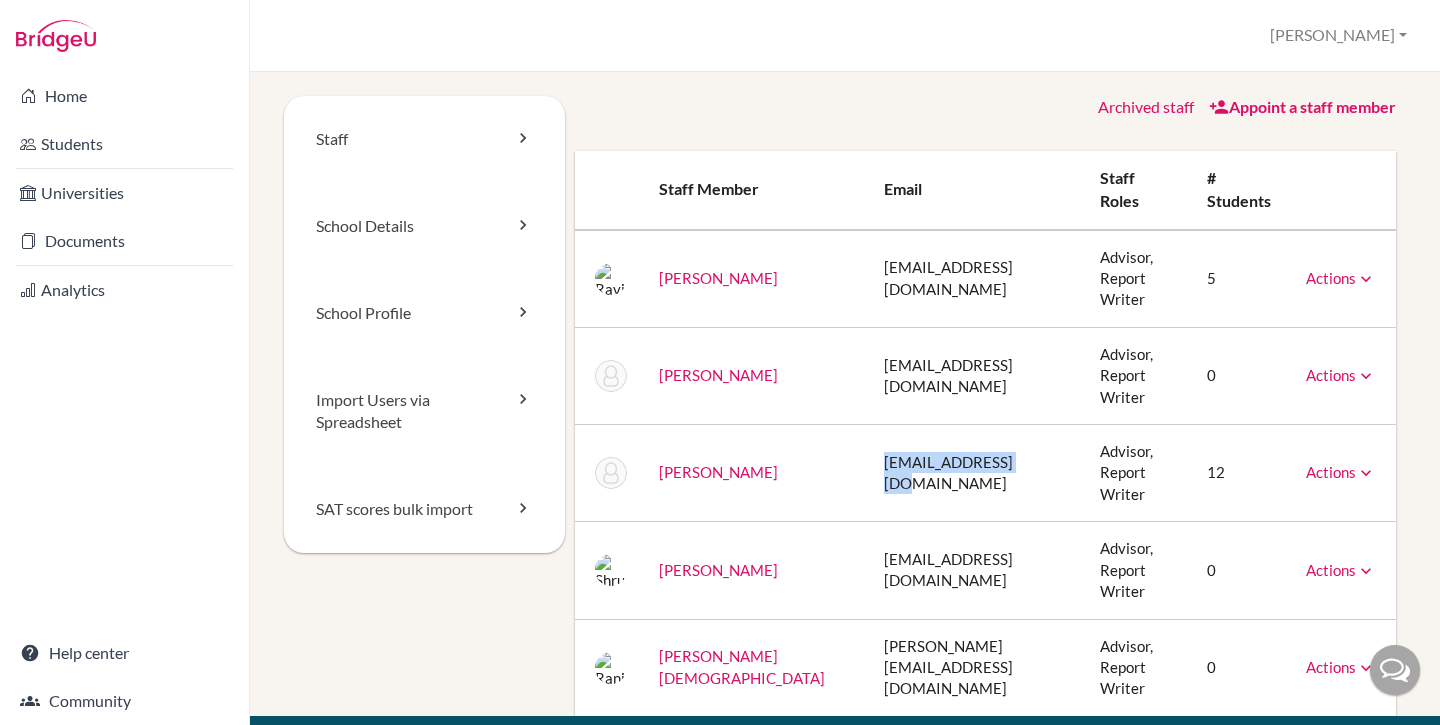 drag, startPoint x: 812, startPoint y: 428, endPoint x: 955, endPoint y: 420, distance: 143.2236 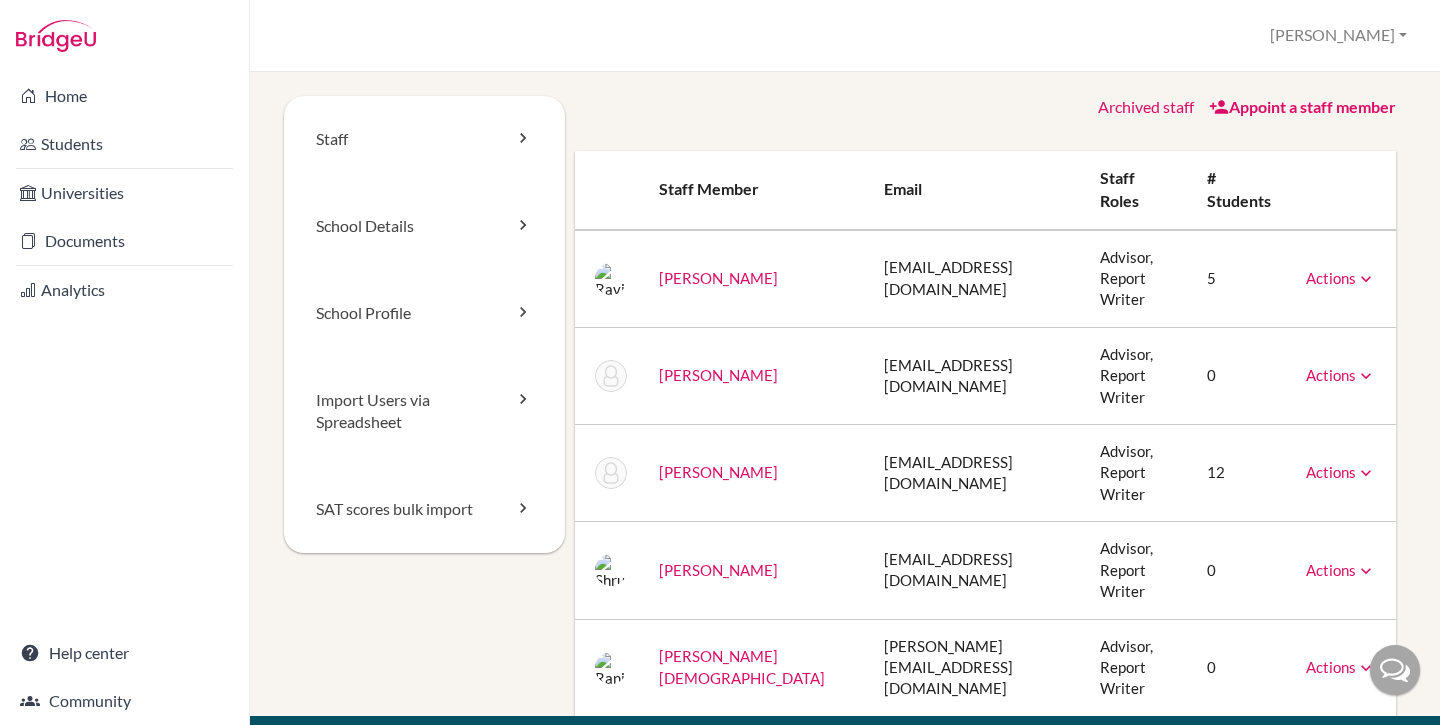 click on "sreekala.m@amsporps.org" at bounding box center [976, 473] 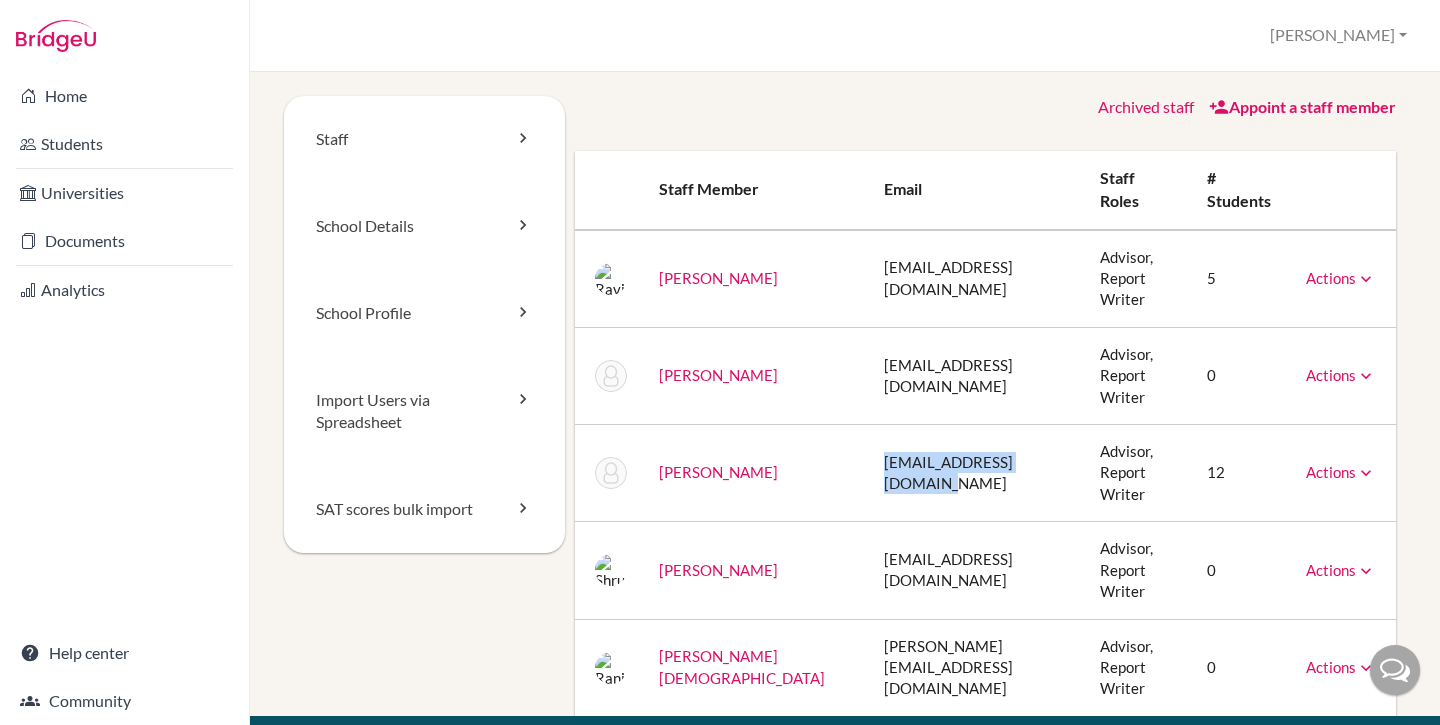 drag, startPoint x: 987, startPoint y: 421, endPoint x: 808, endPoint y: 418, distance: 179.02513 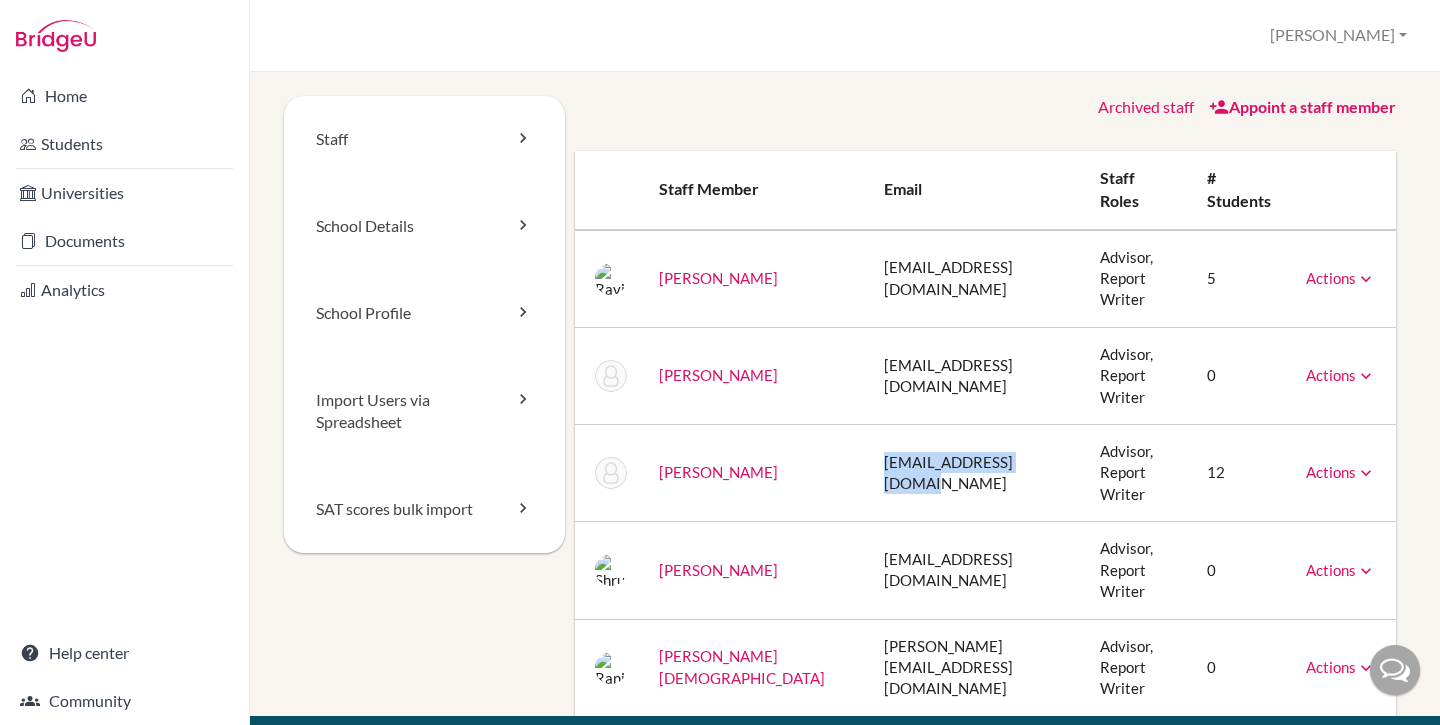 drag, startPoint x: 796, startPoint y: 421, endPoint x: 969, endPoint y: 420, distance: 173.00288 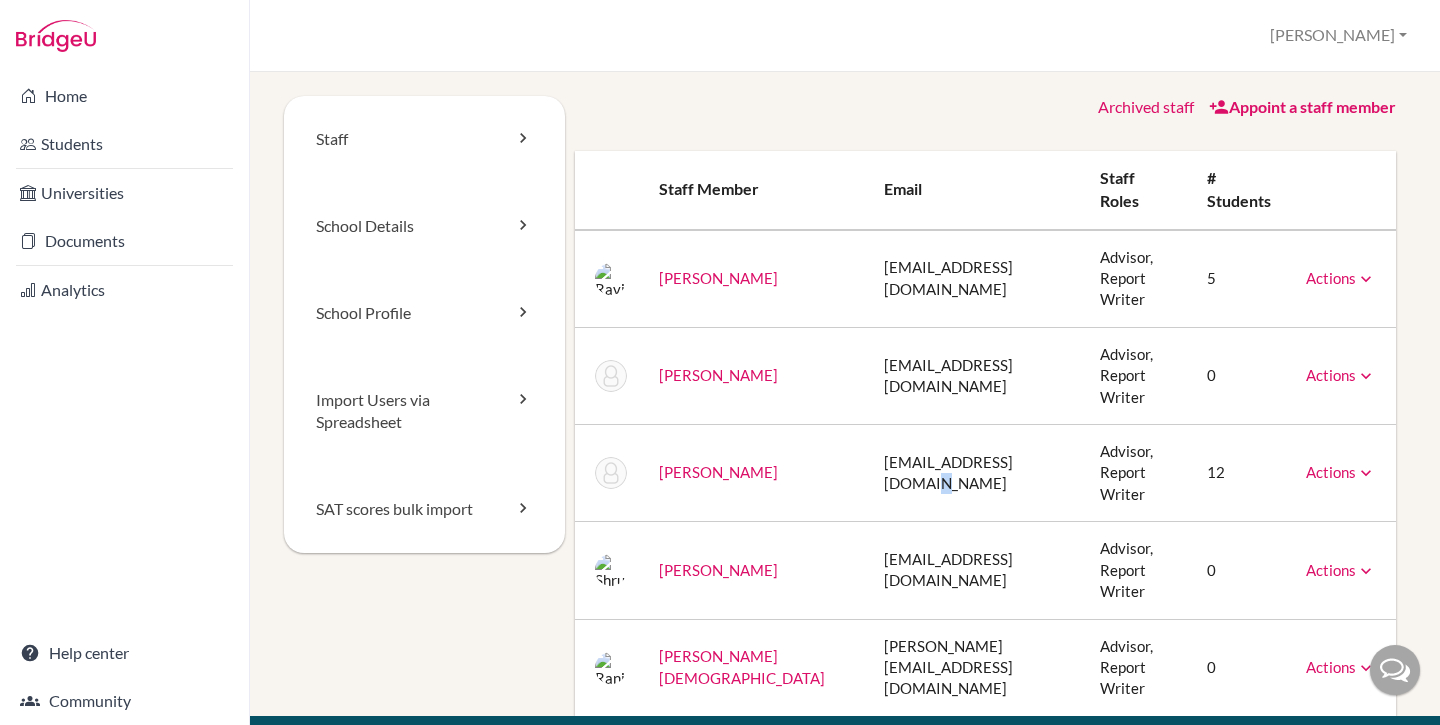 click on "sreekala.m@amsporps.org" at bounding box center (976, 473) 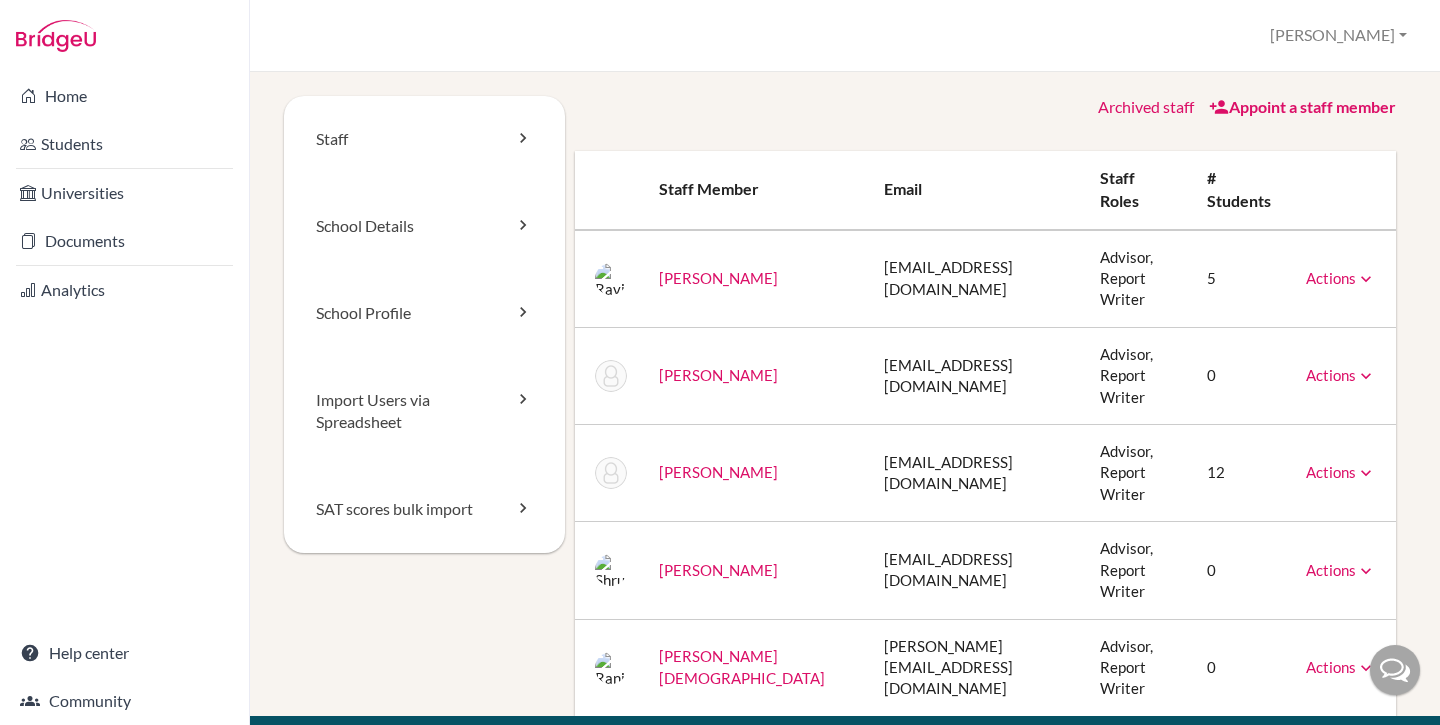 click on "sreekala.m@amsporps.org" at bounding box center [976, 473] 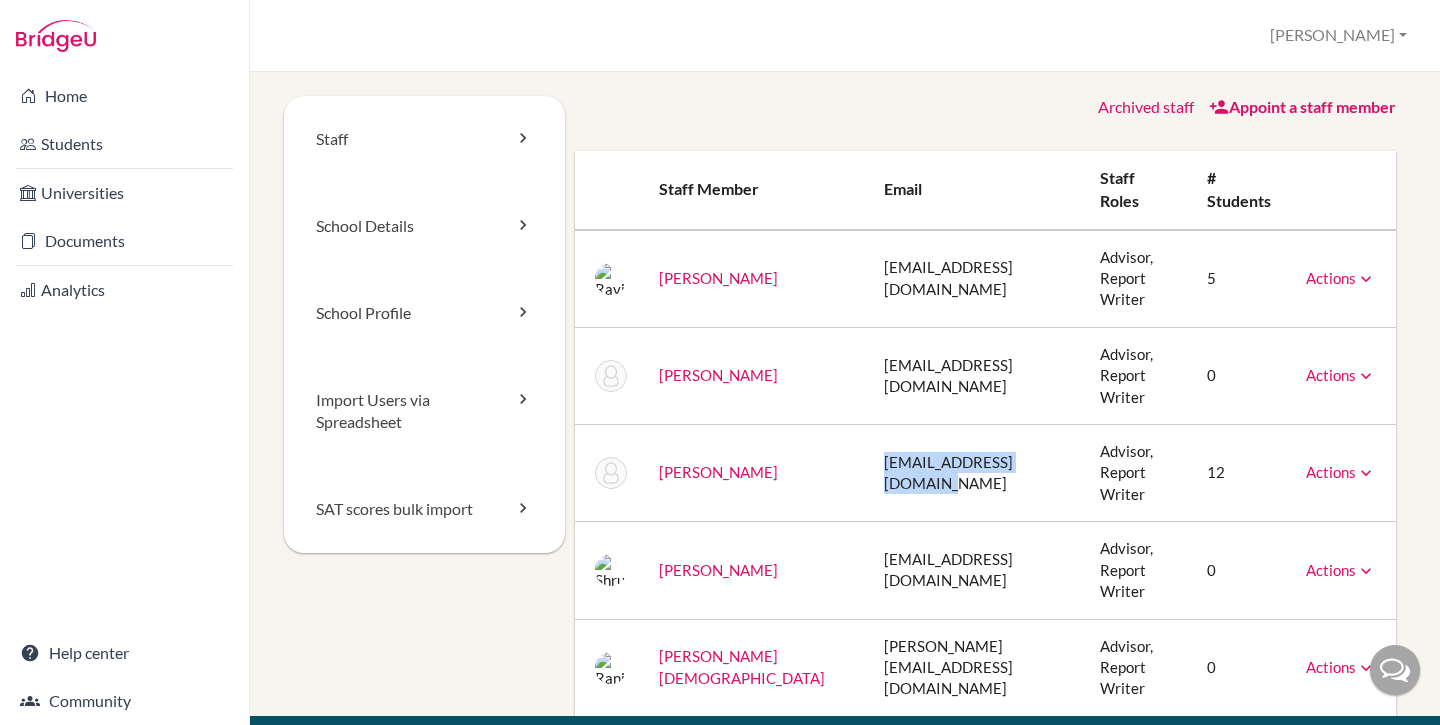 drag, startPoint x: 986, startPoint y: 421, endPoint x: 799, endPoint y: 428, distance: 187.13097 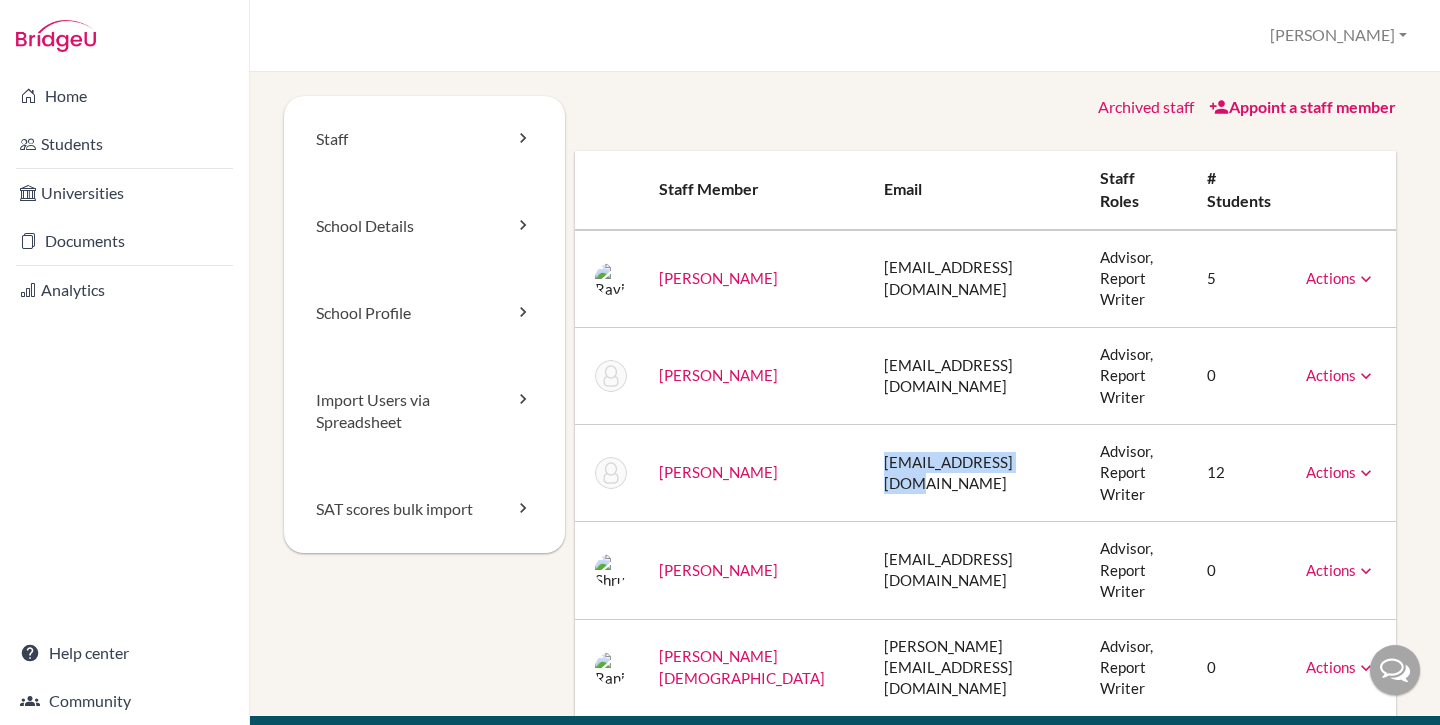 drag, startPoint x: 805, startPoint y: 428, endPoint x: 960, endPoint y: 424, distance: 155.0516 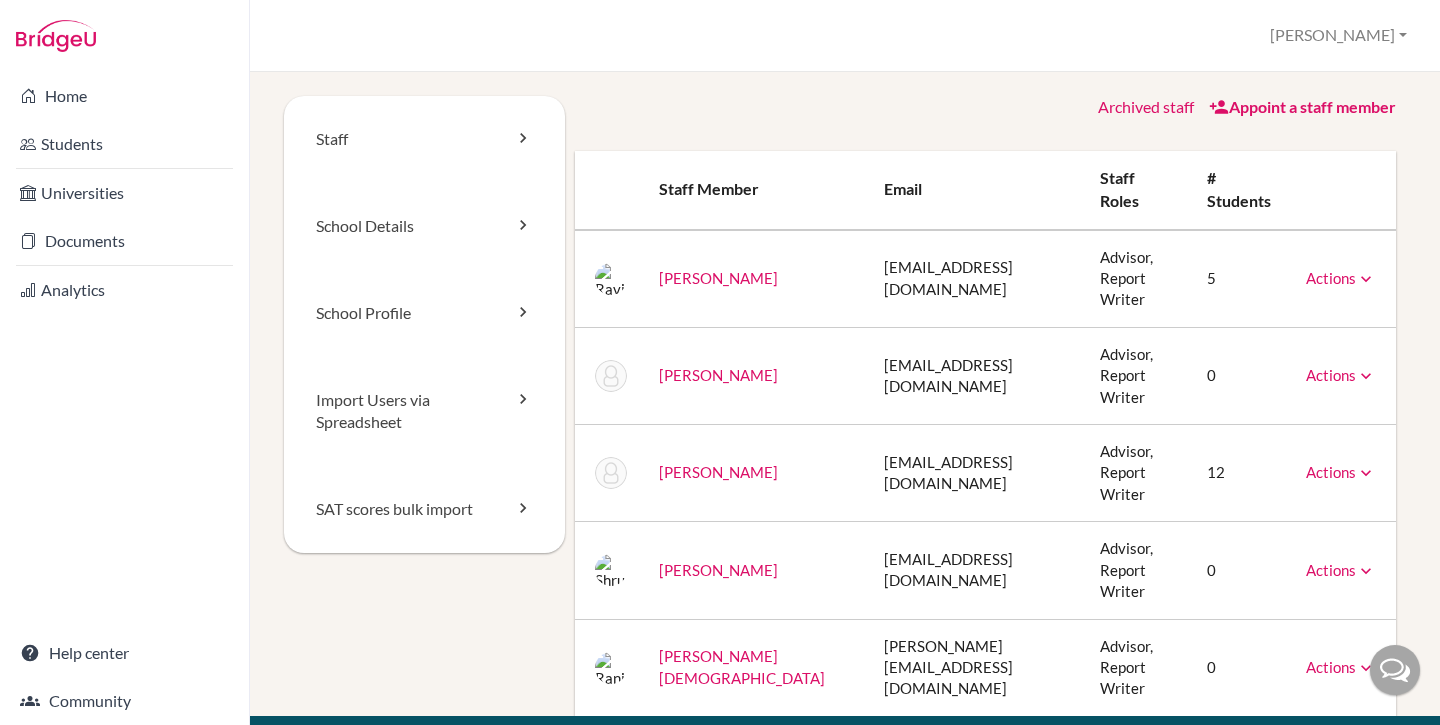 click on "sreekala.m@amsporps.org" at bounding box center (976, 473) 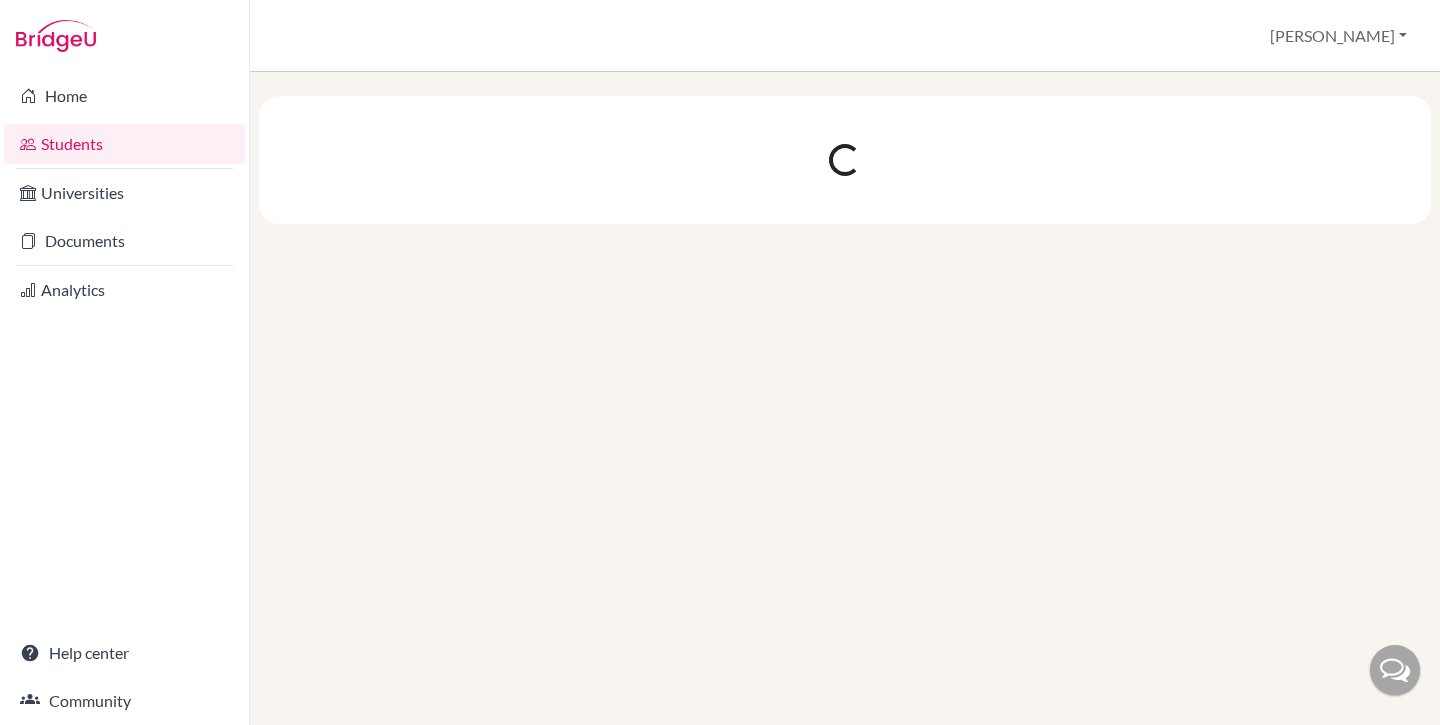 scroll, scrollTop: 0, scrollLeft: 0, axis: both 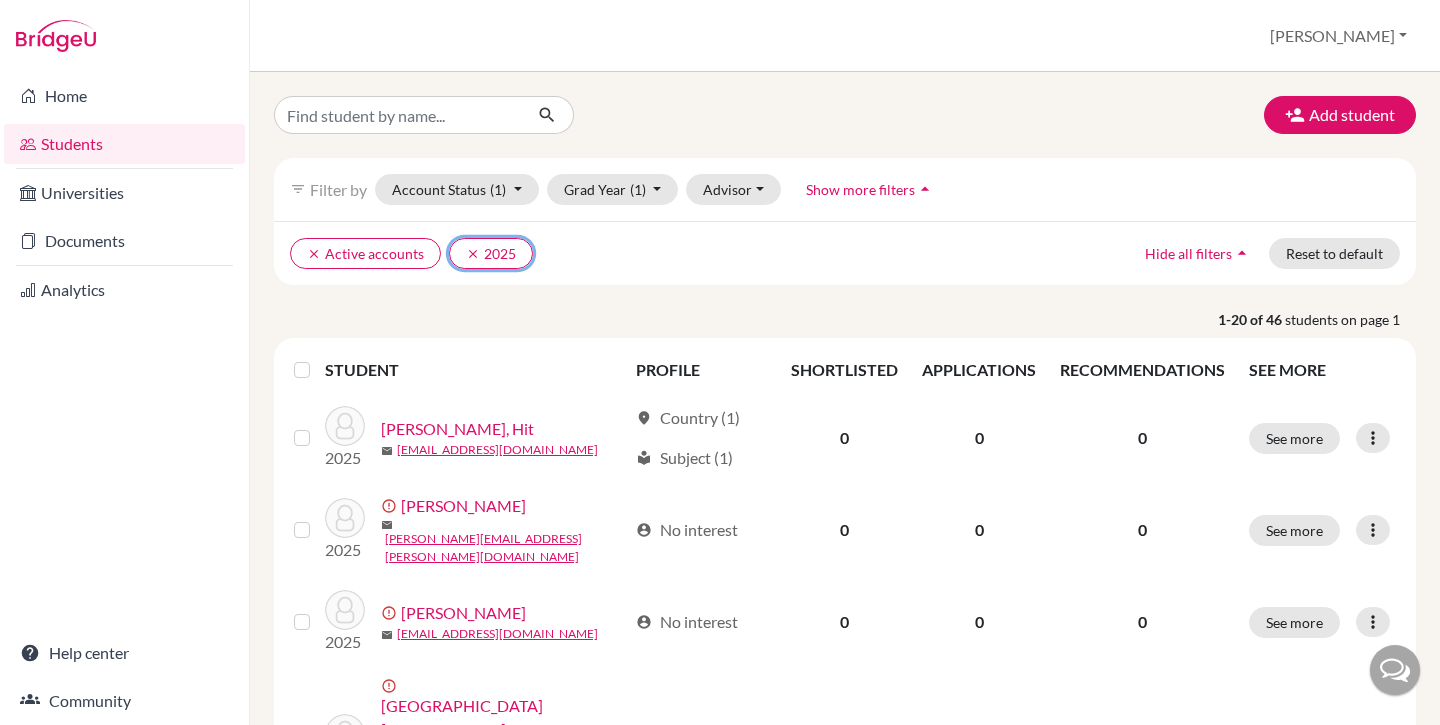 click on "clear" at bounding box center [473, 254] 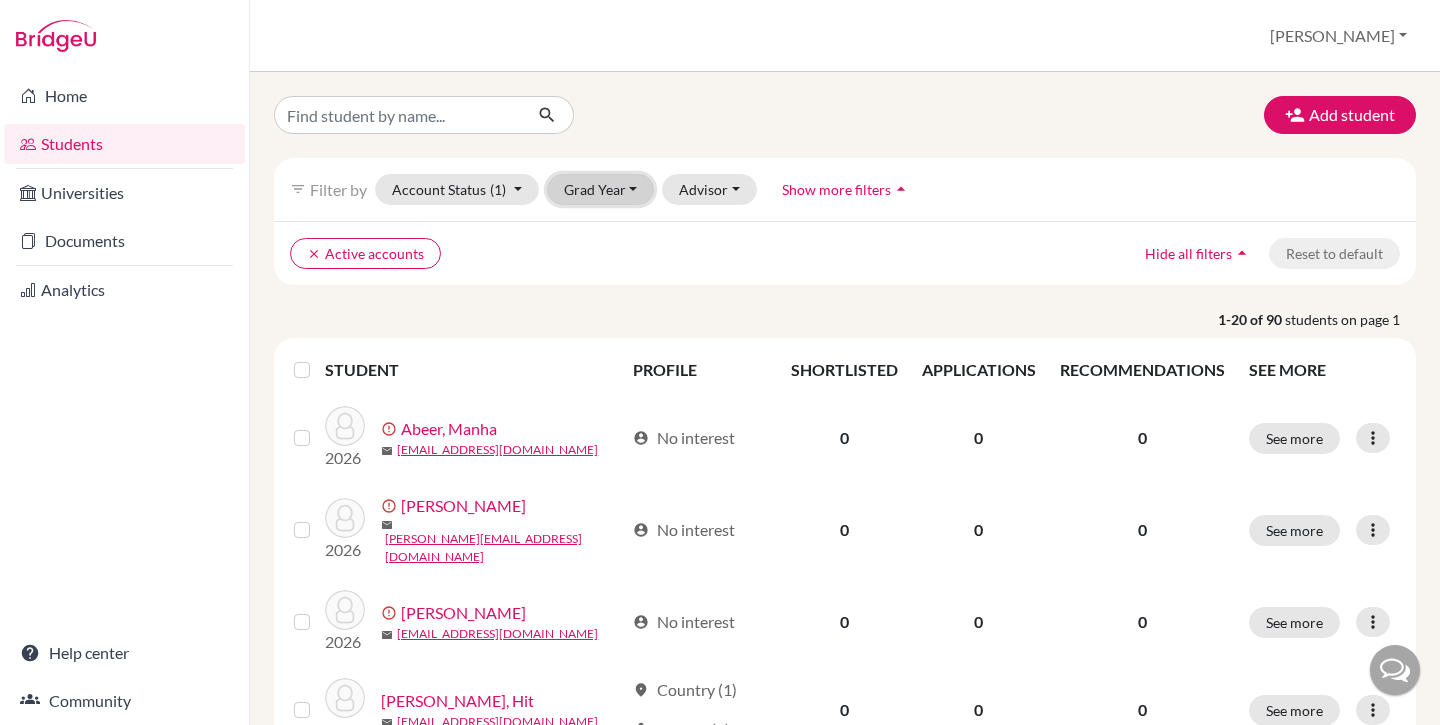 click on "Grad Year" at bounding box center [601, 189] 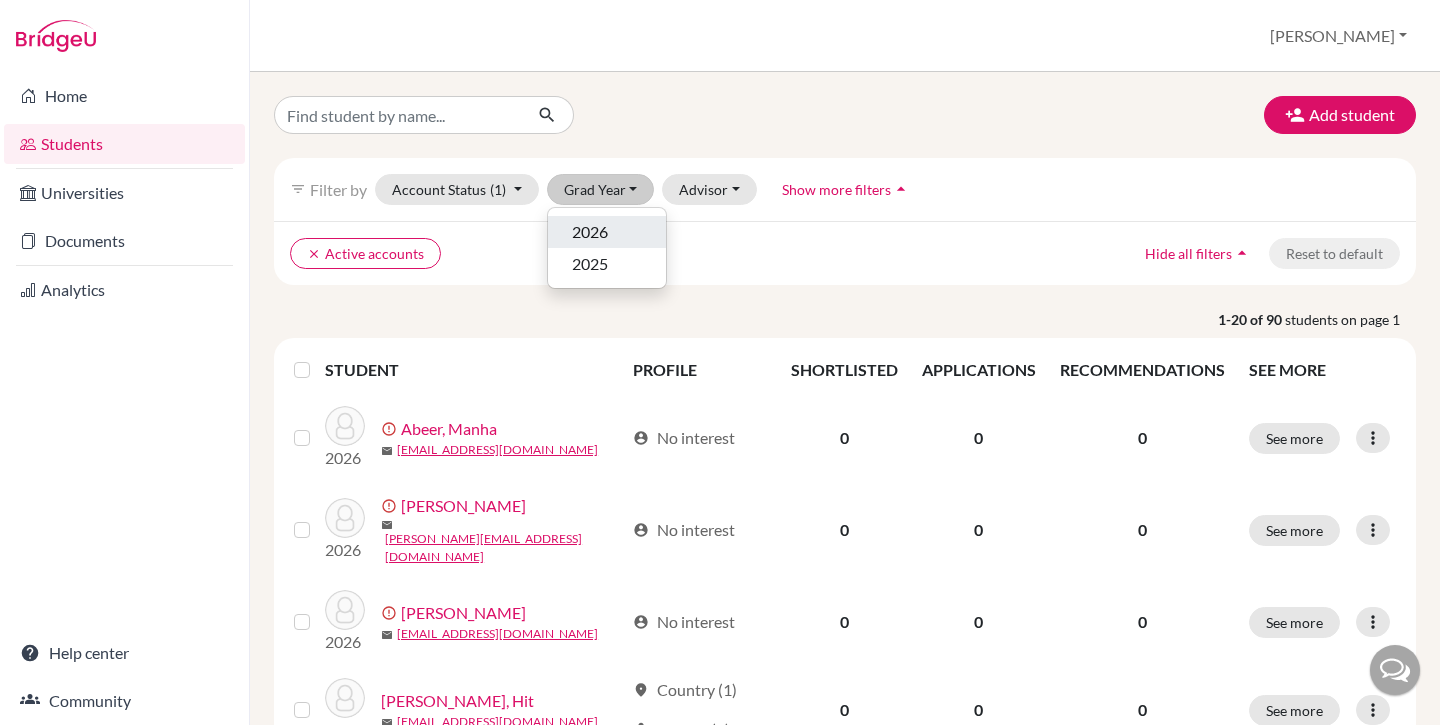 click on "2026" at bounding box center [607, 232] 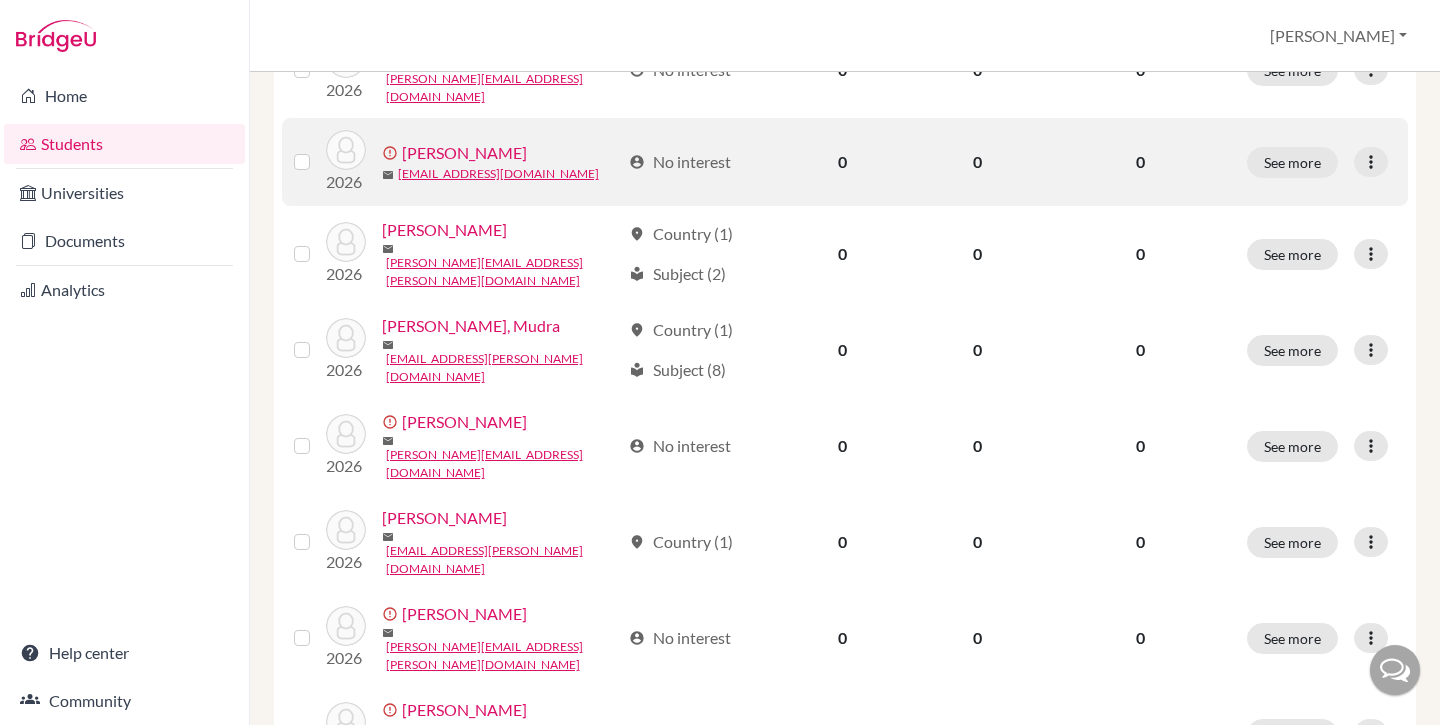 scroll, scrollTop: 0, scrollLeft: 0, axis: both 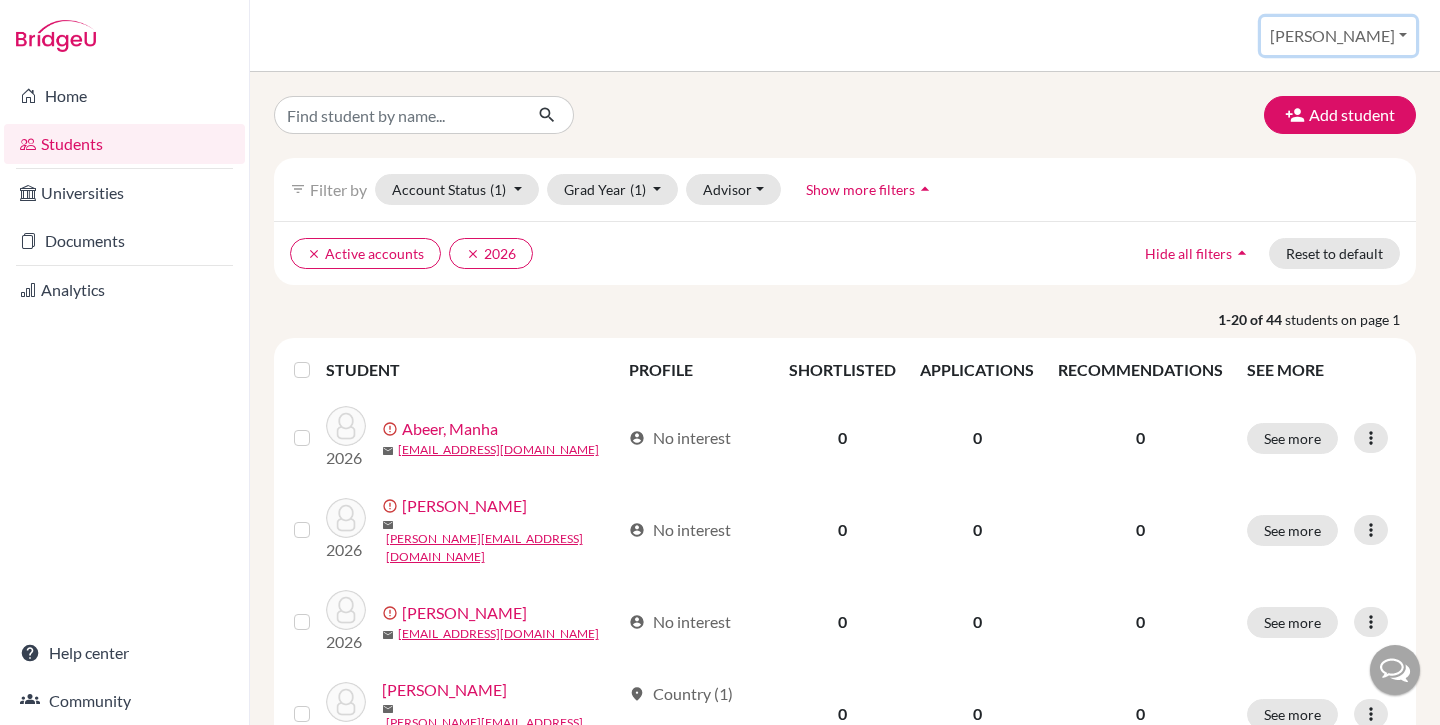 click on "[PERSON_NAME]" at bounding box center (1338, 36) 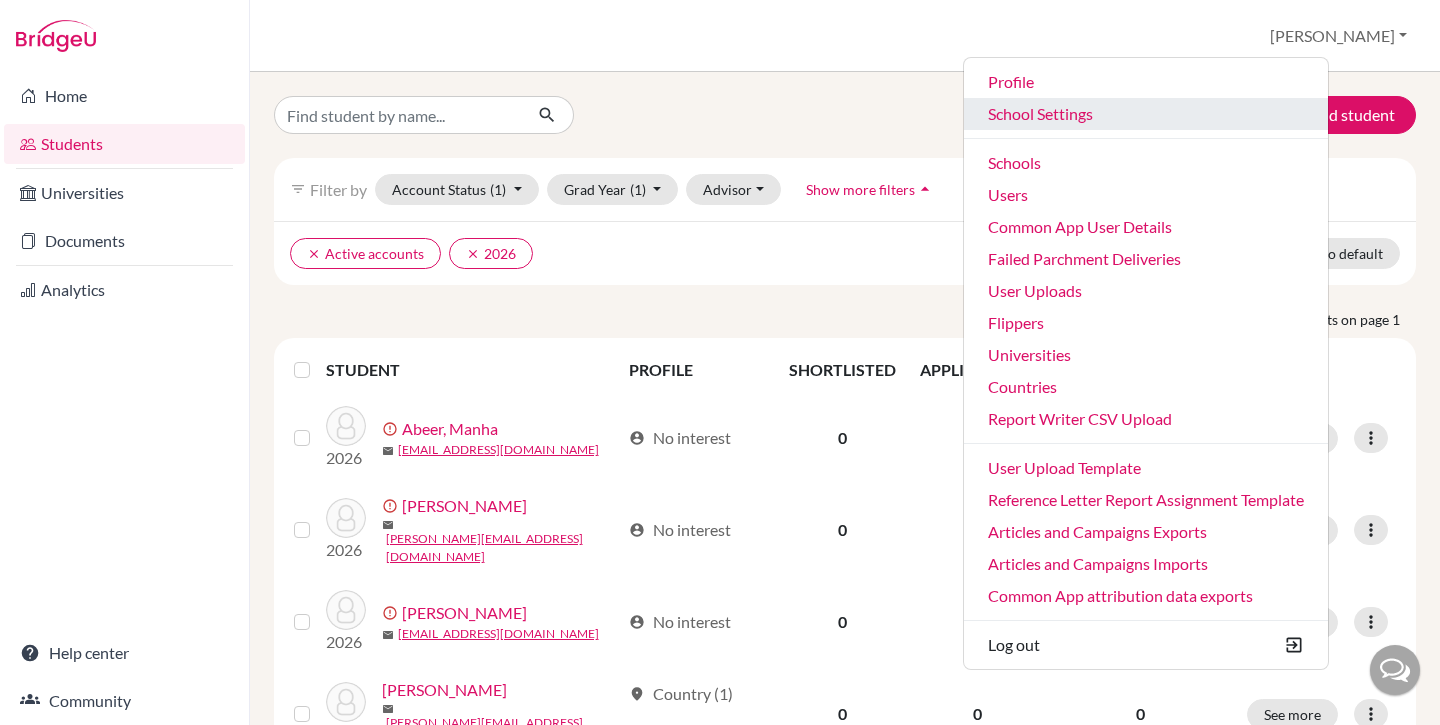 click on "School Settings" at bounding box center [1146, 114] 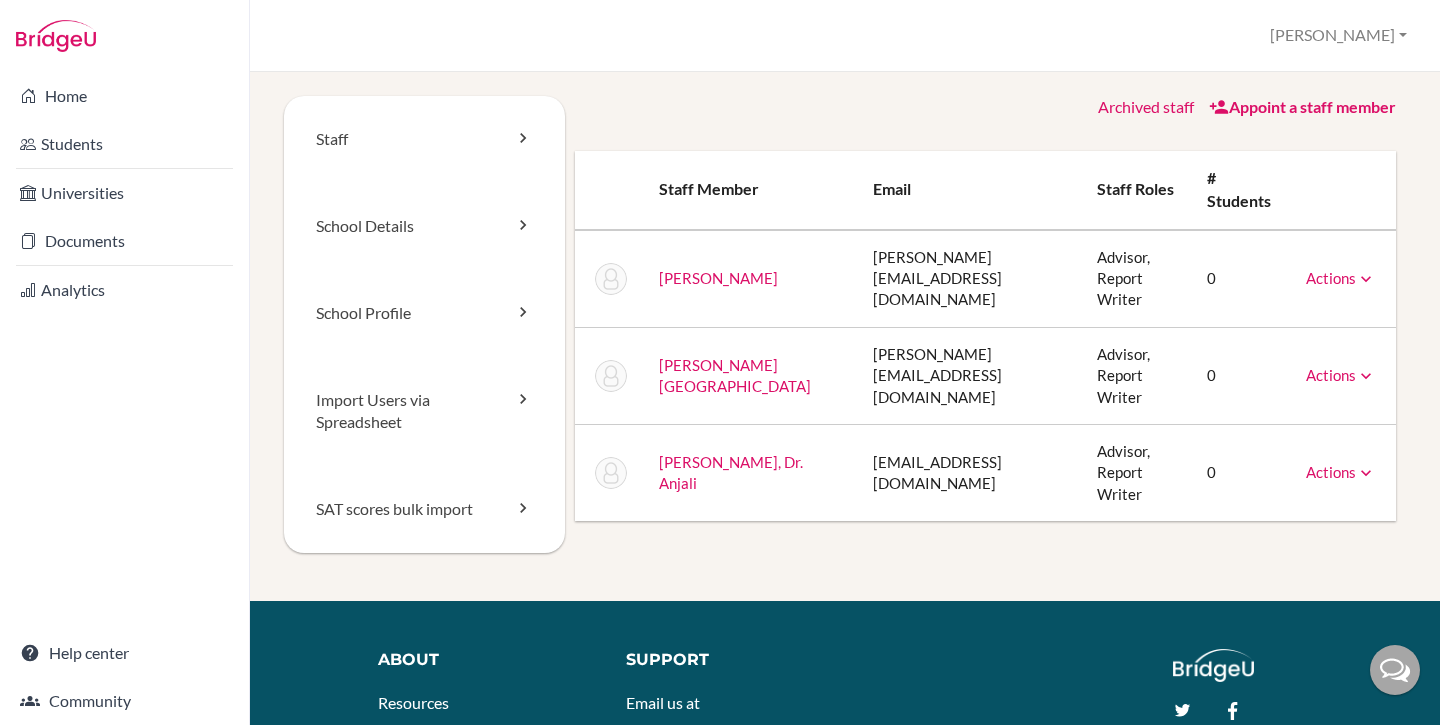 scroll, scrollTop: 0, scrollLeft: 0, axis: both 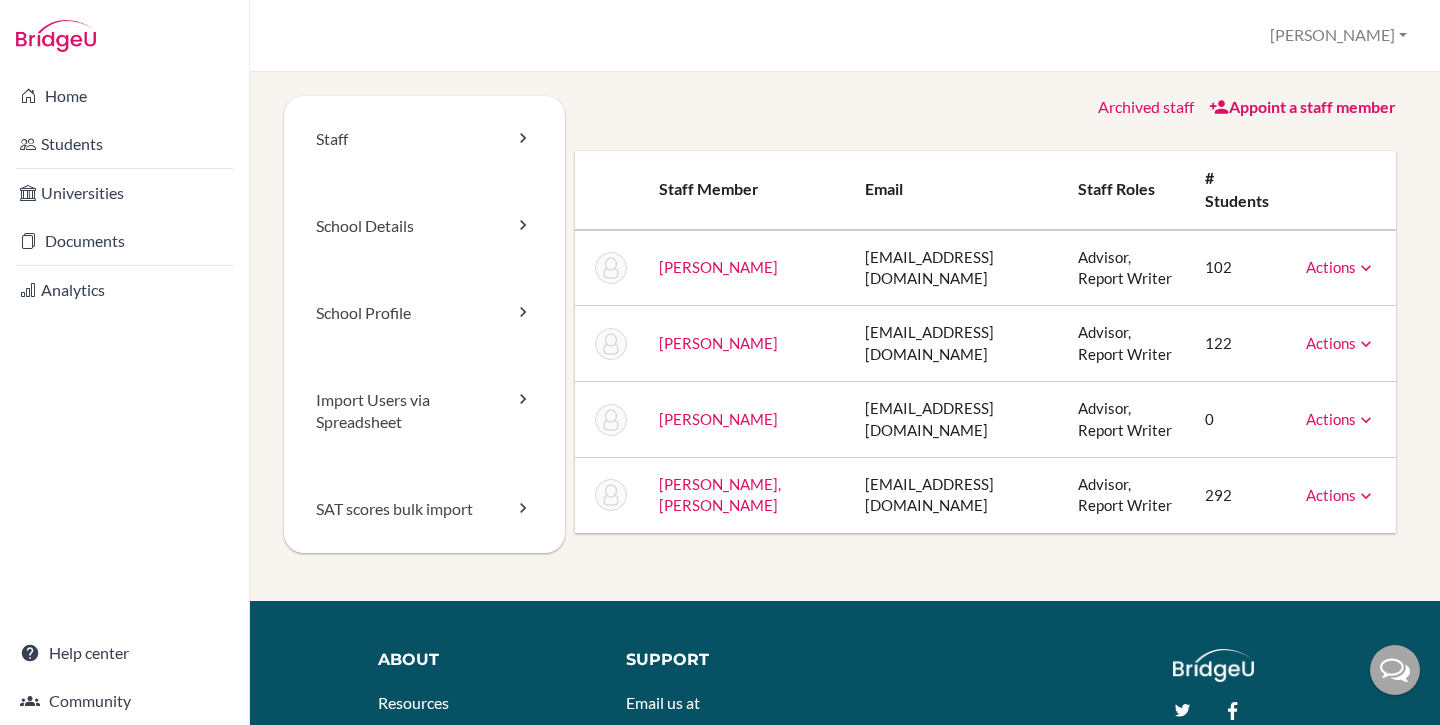 click on "varsha020071@bpspilani.edu.in" at bounding box center [956, 344] 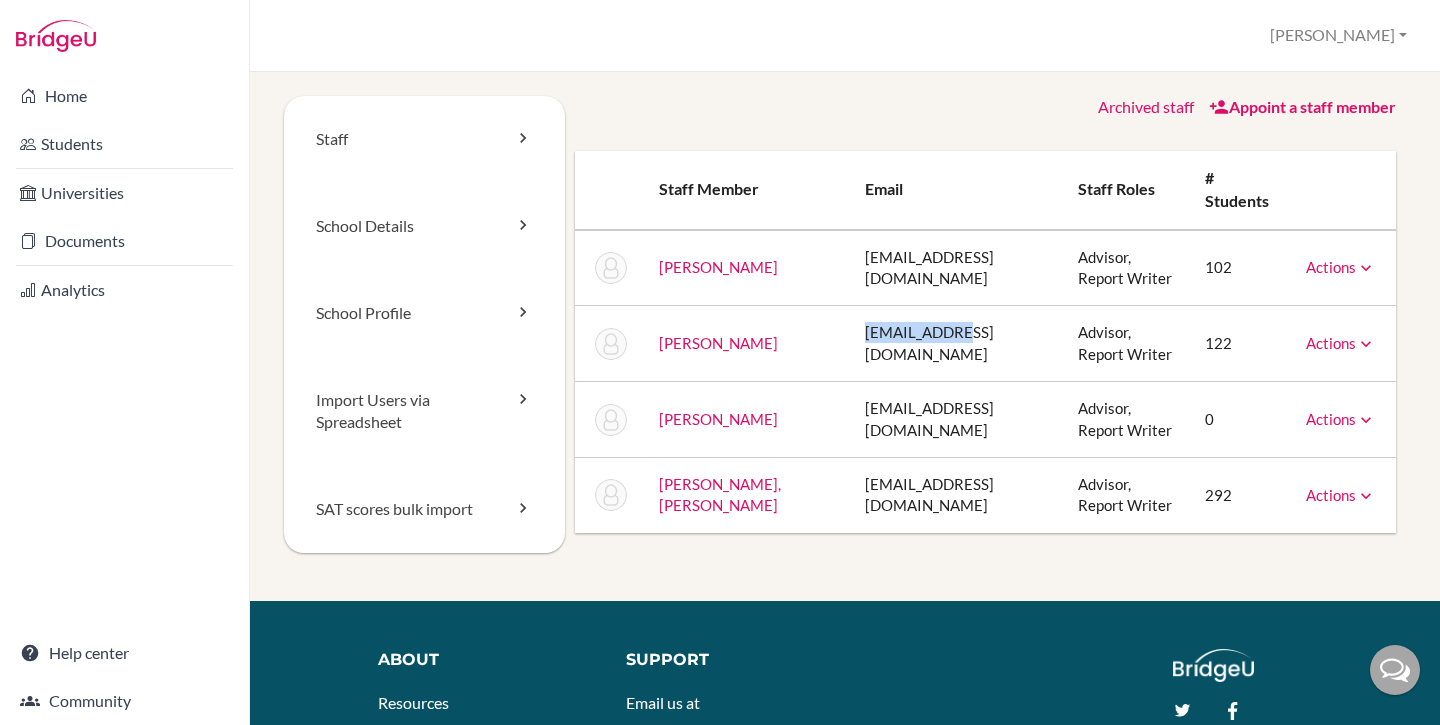 click on "varsha020071@bpspilani.edu.in" at bounding box center [956, 344] 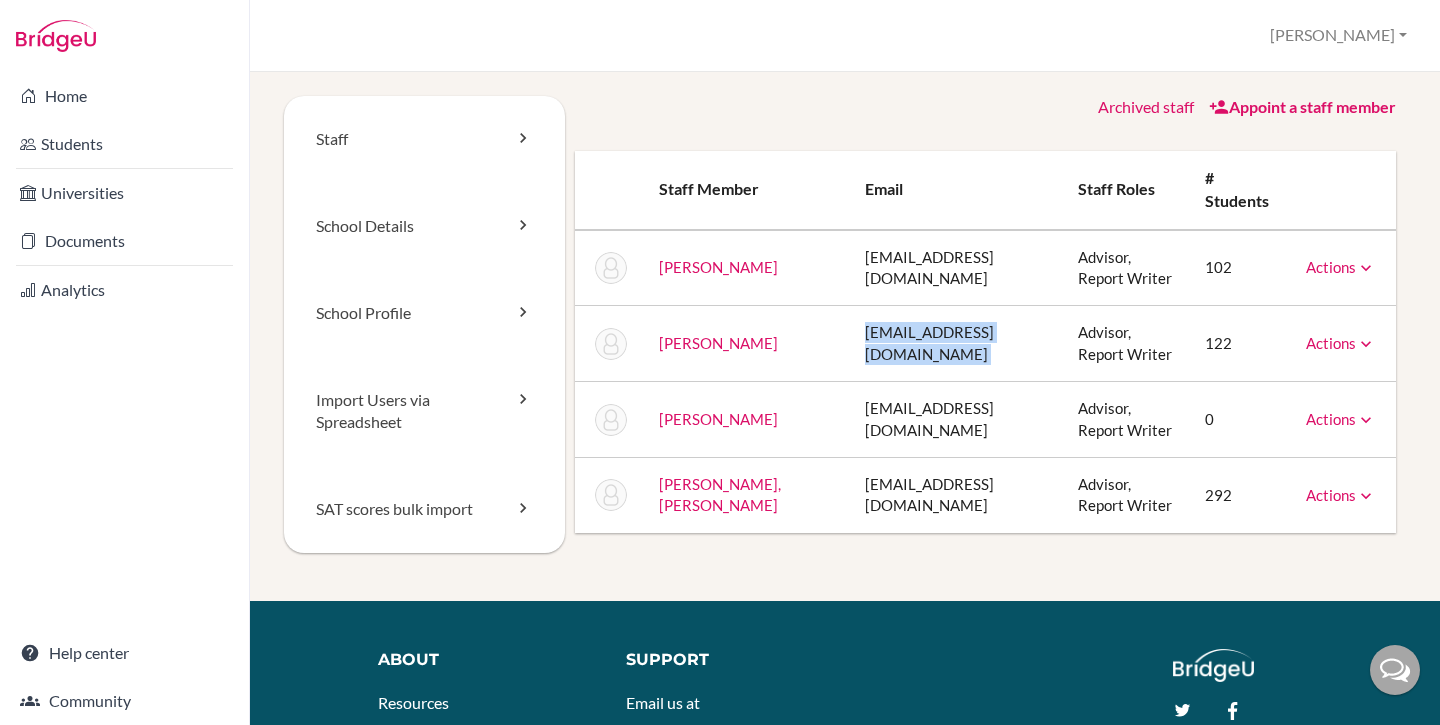 click on "varsha020071@bpspilani.edu.in" at bounding box center (956, 344) 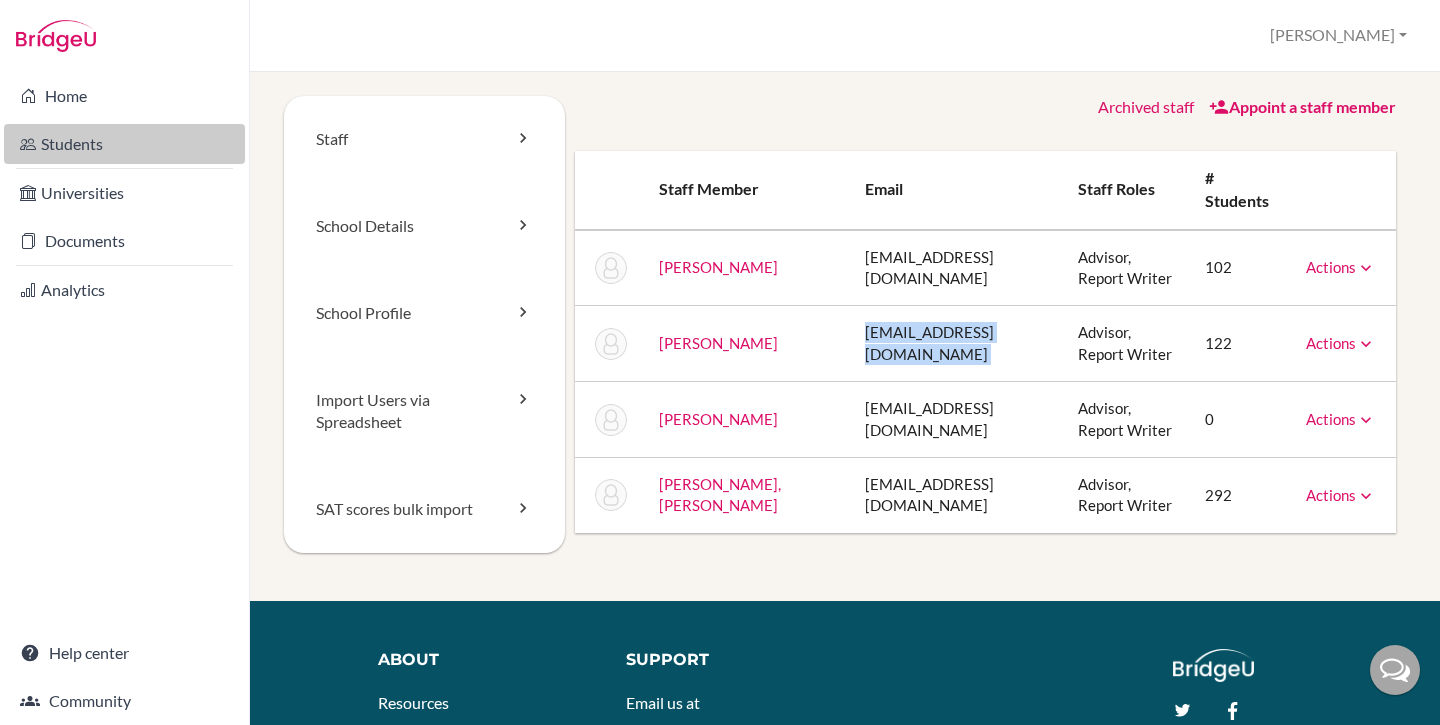 click on "Students" at bounding box center (124, 144) 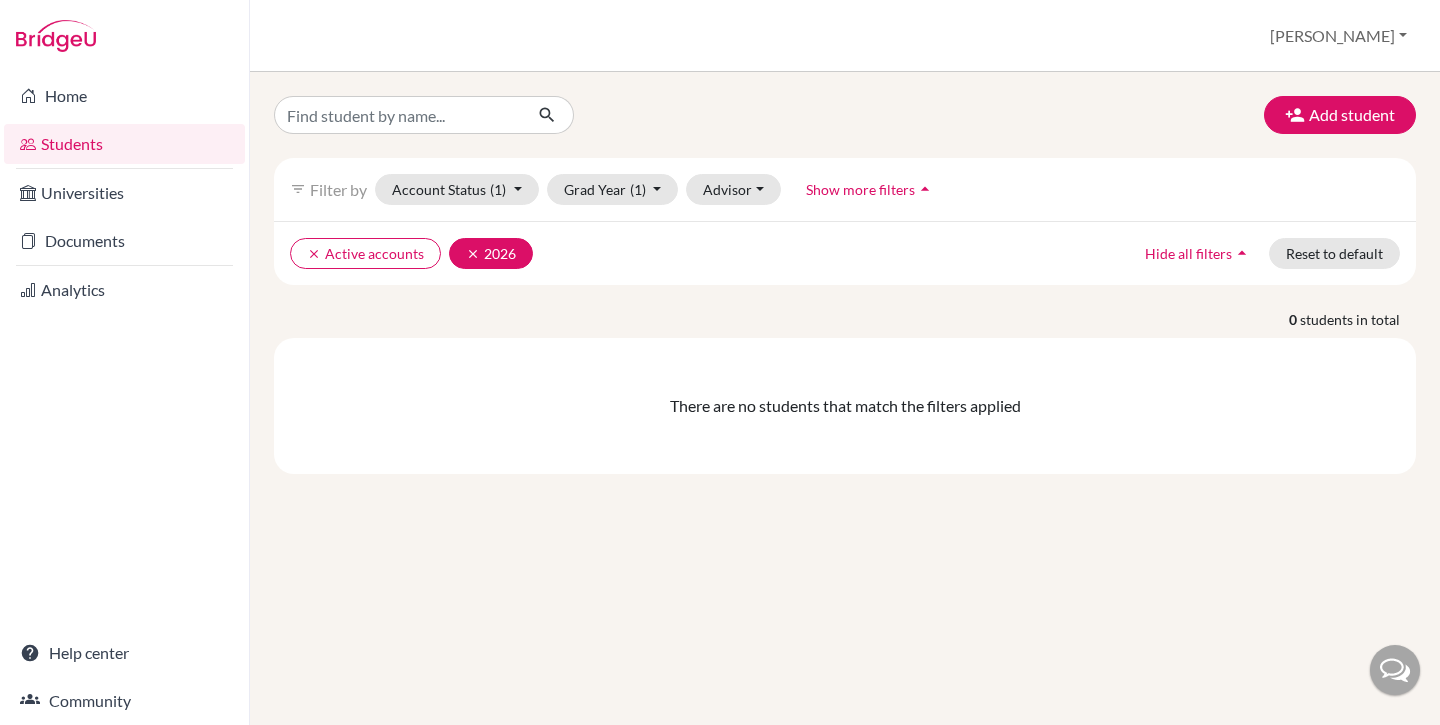 scroll, scrollTop: 0, scrollLeft: 0, axis: both 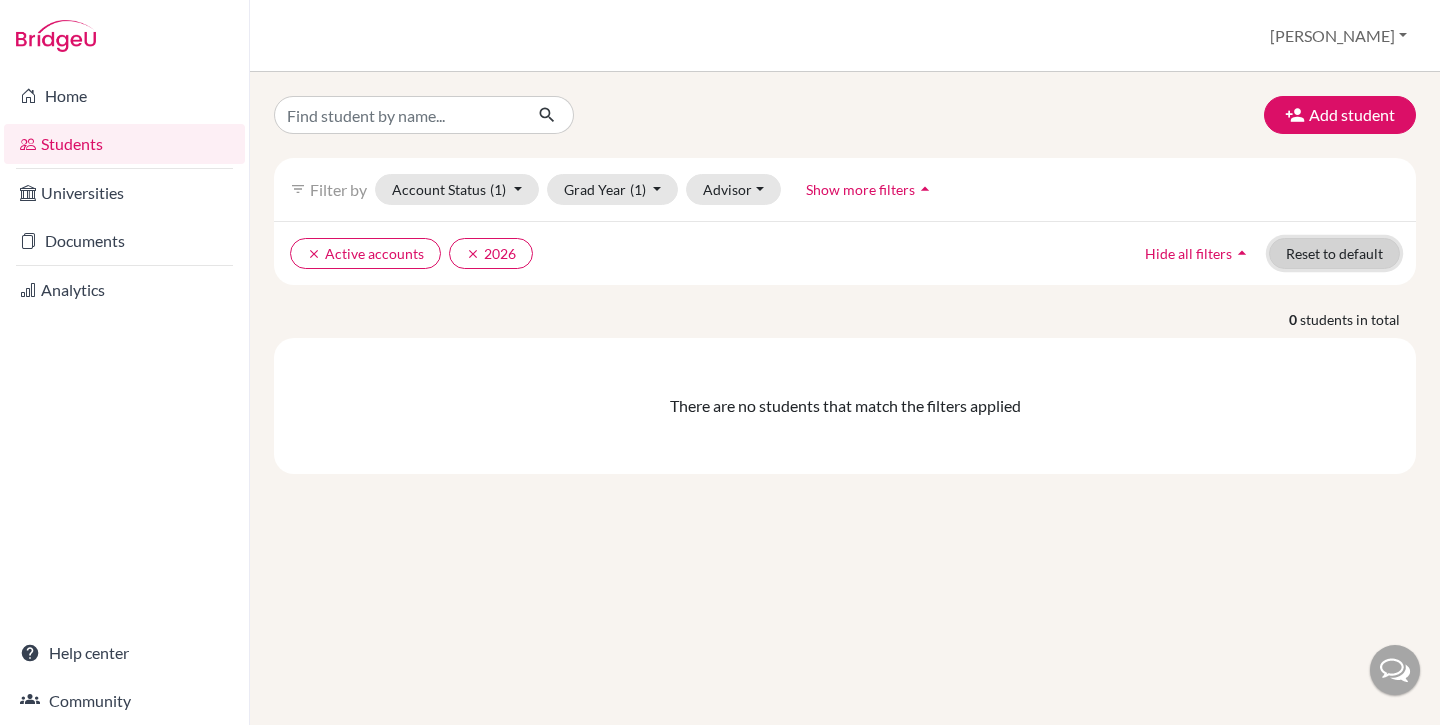click on "Reset to default" at bounding box center (1334, 253) 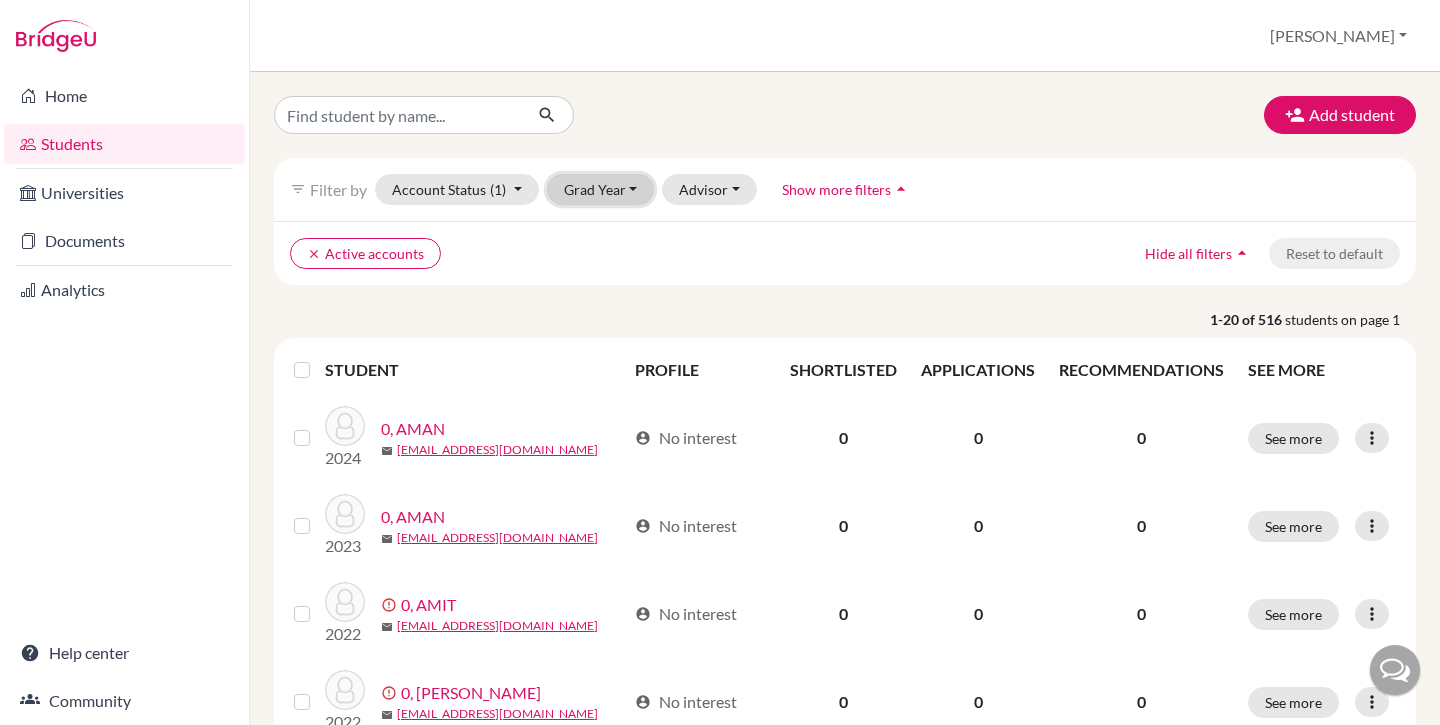 click on "Grad Year" at bounding box center (601, 189) 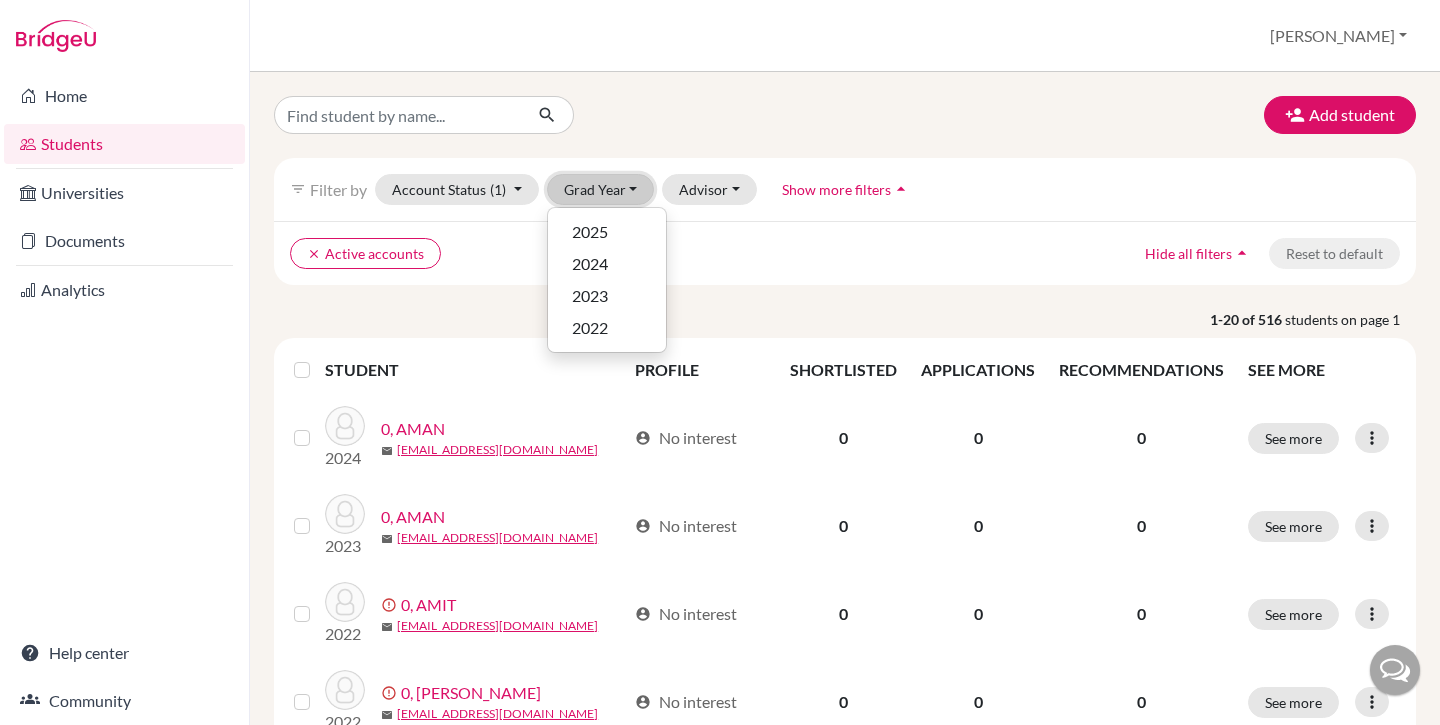 click on "Grad Year" at bounding box center (601, 189) 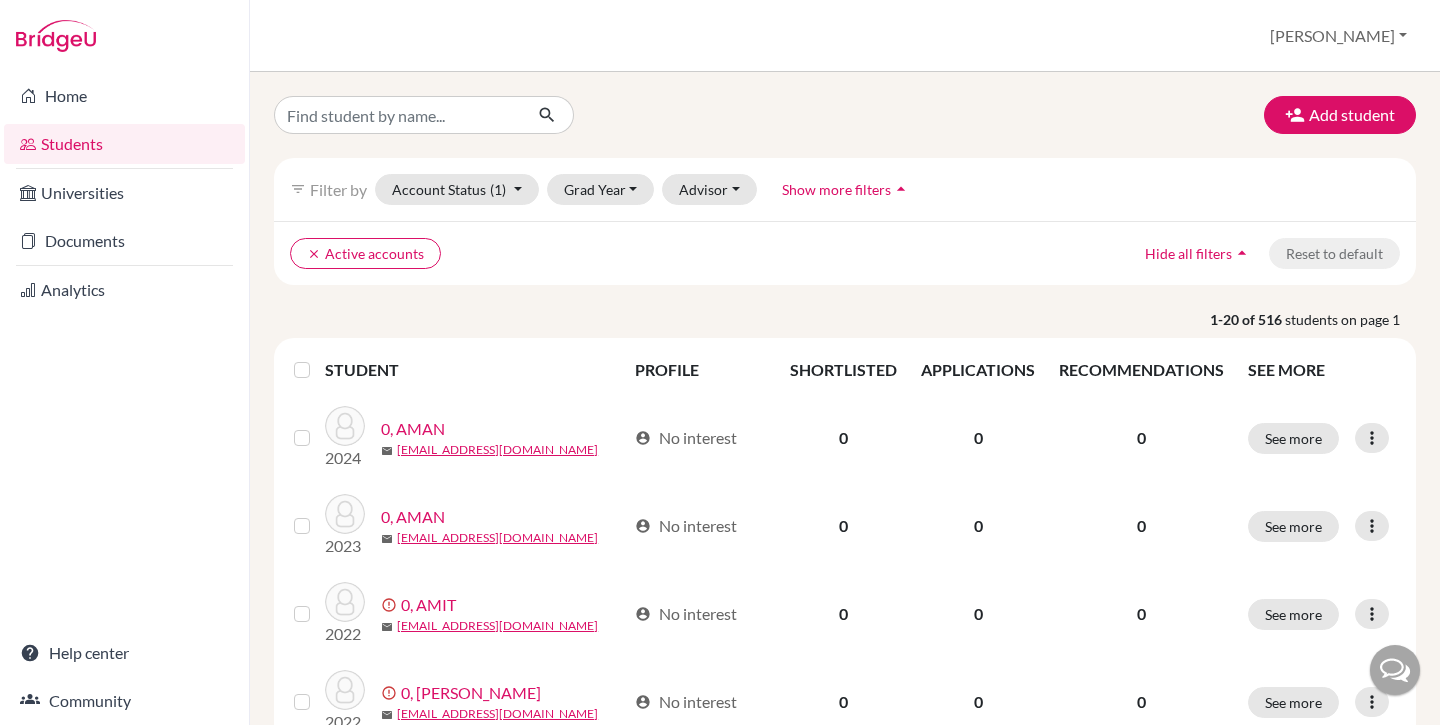 click on "Add student" at bounding box center (845, 115) 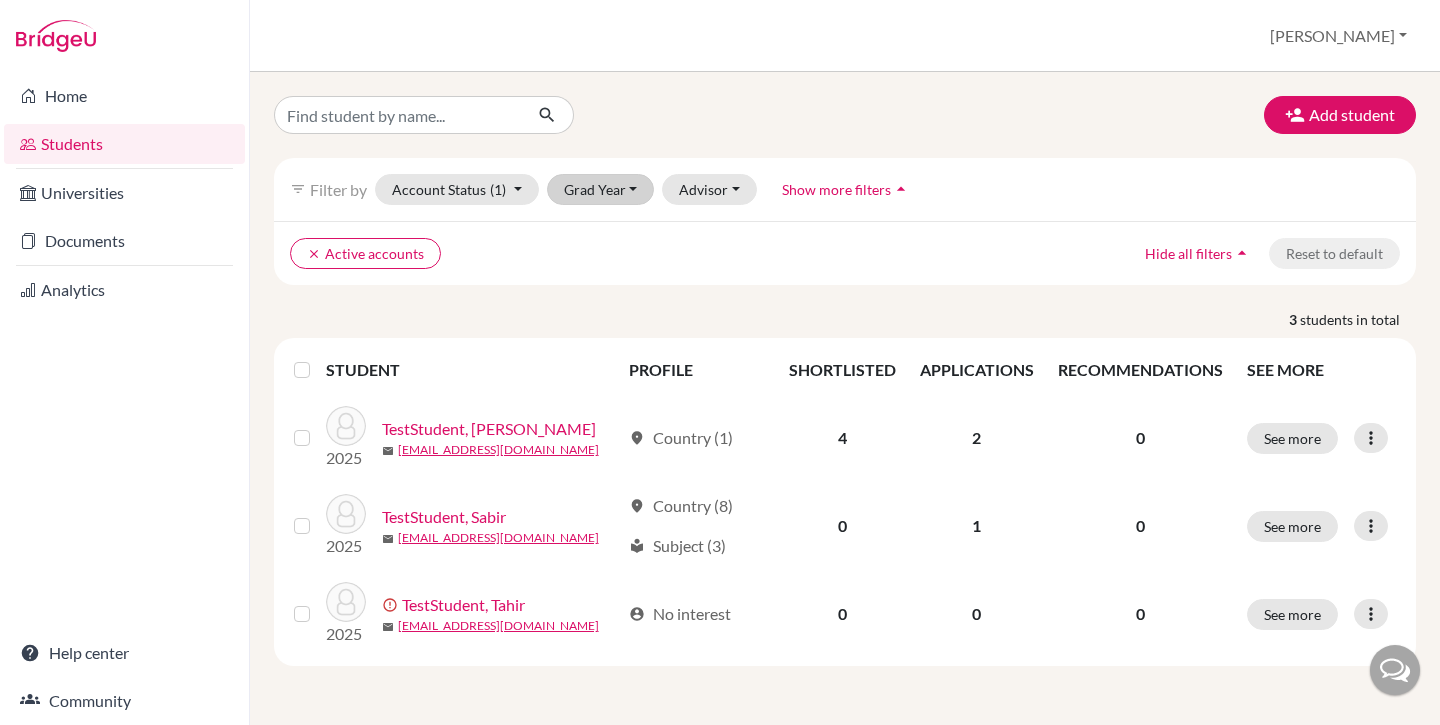 scroll, scrollTop: 0, scrollLeft: 0, axis: both 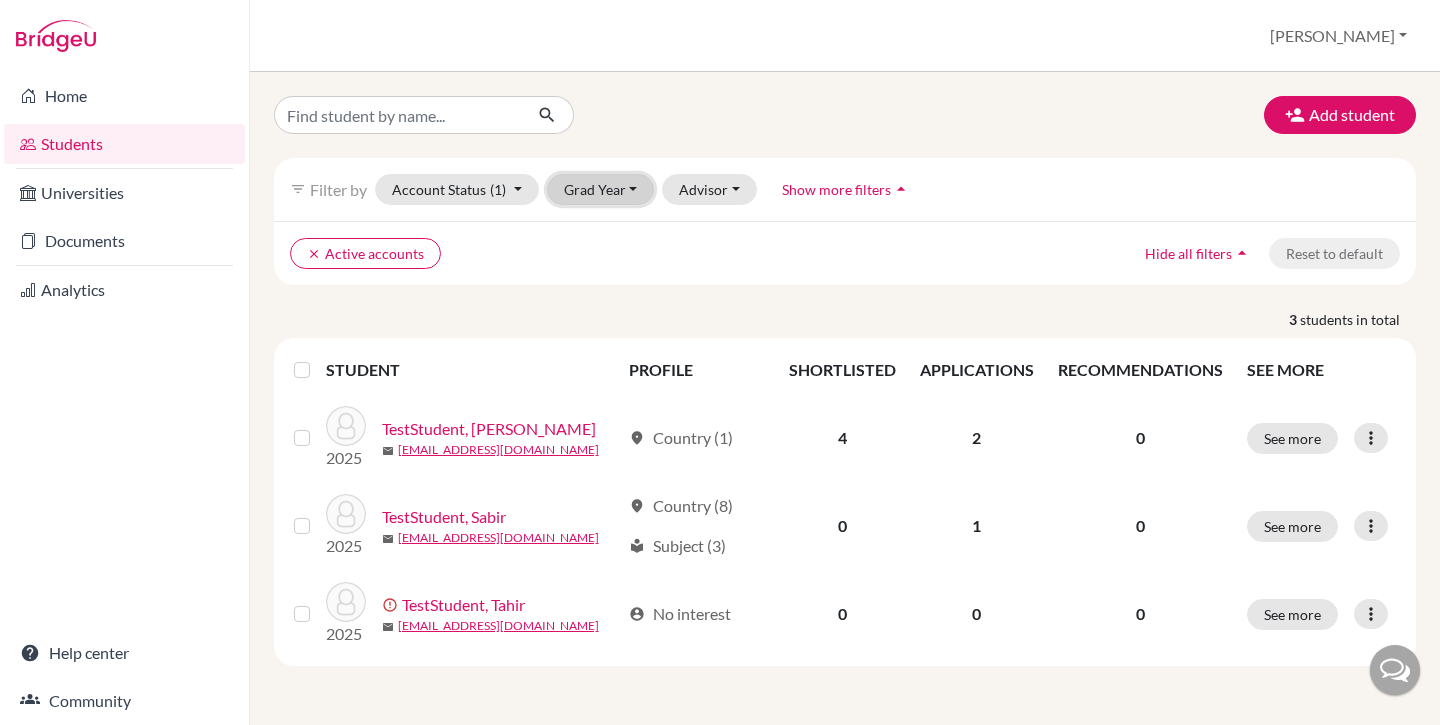 click on "Grad Year" at bounding box center (601, 189) 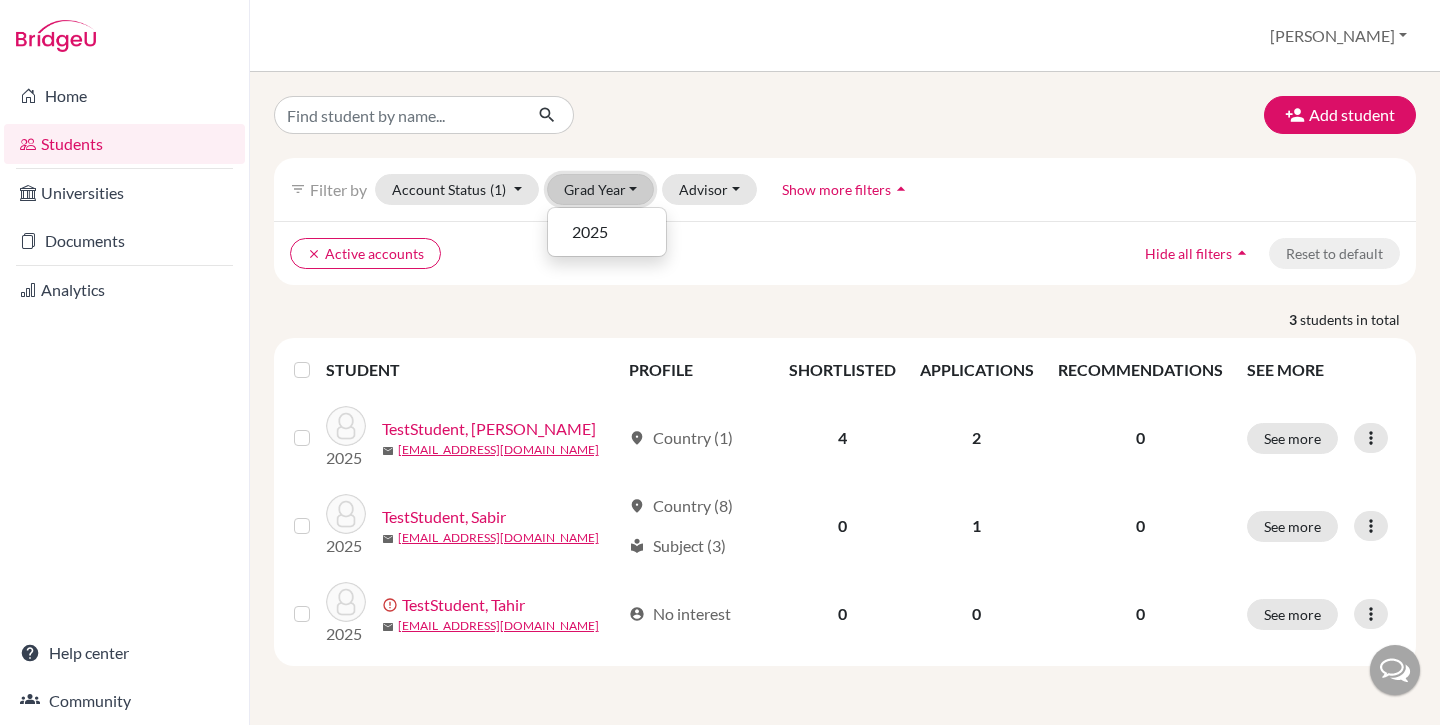 click on "Grad Year" at bounding box center (601, 189) 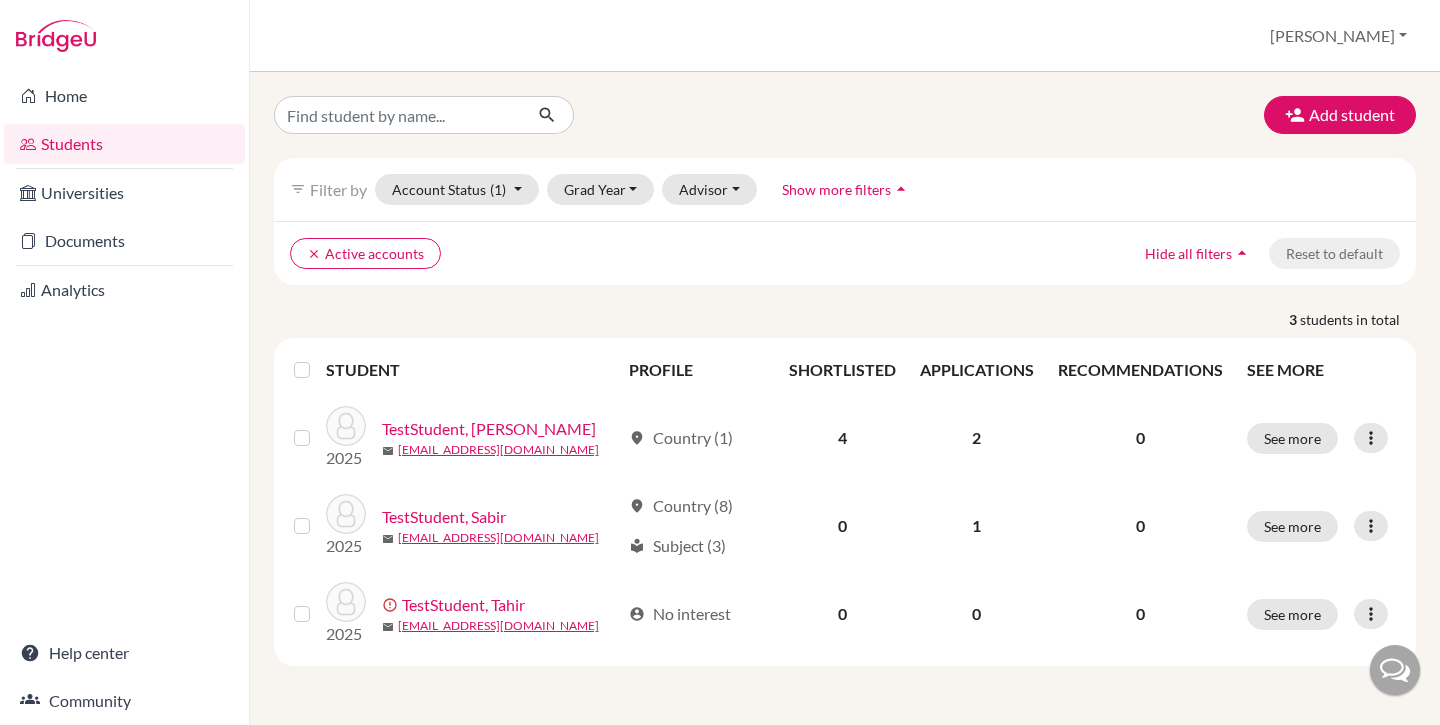 click on "clear Active accounts" at bounding box center [706, 253] 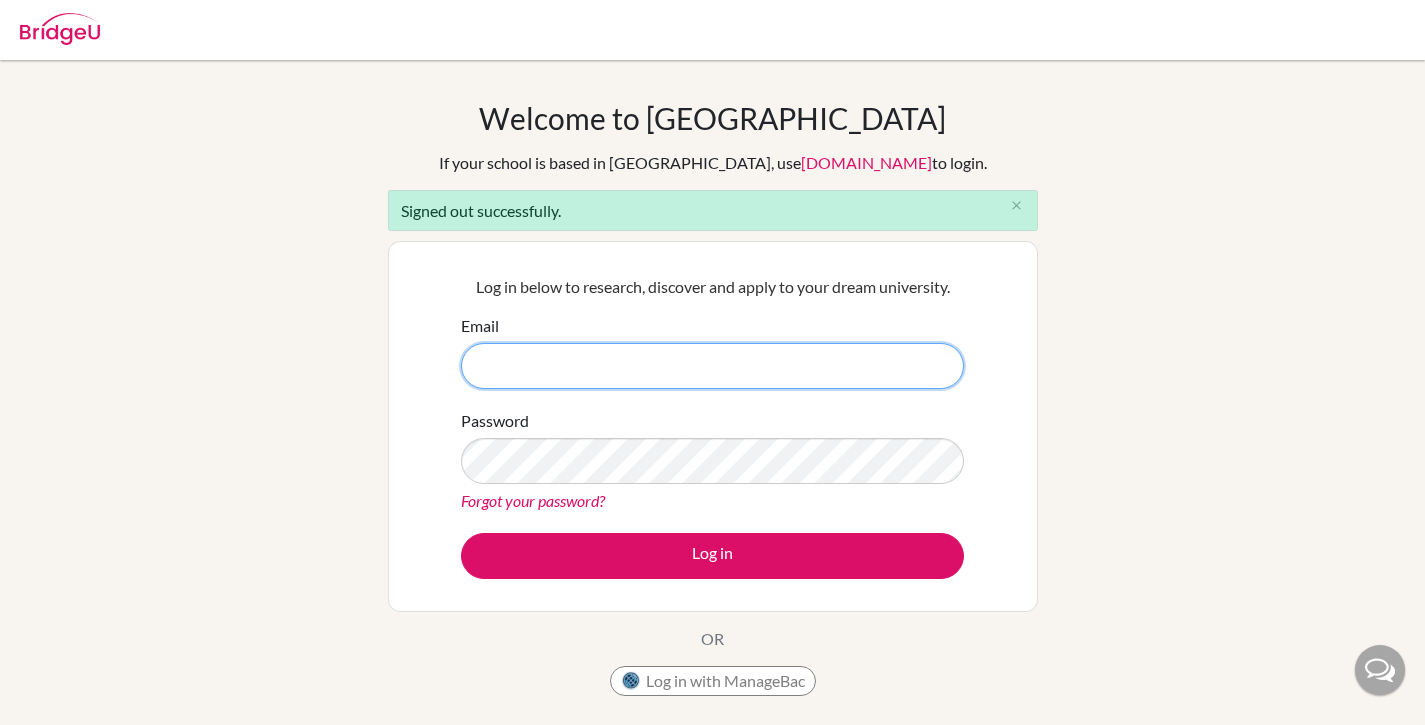 scroll, scrollTop: 0, scrollLeft: 0, axis: both 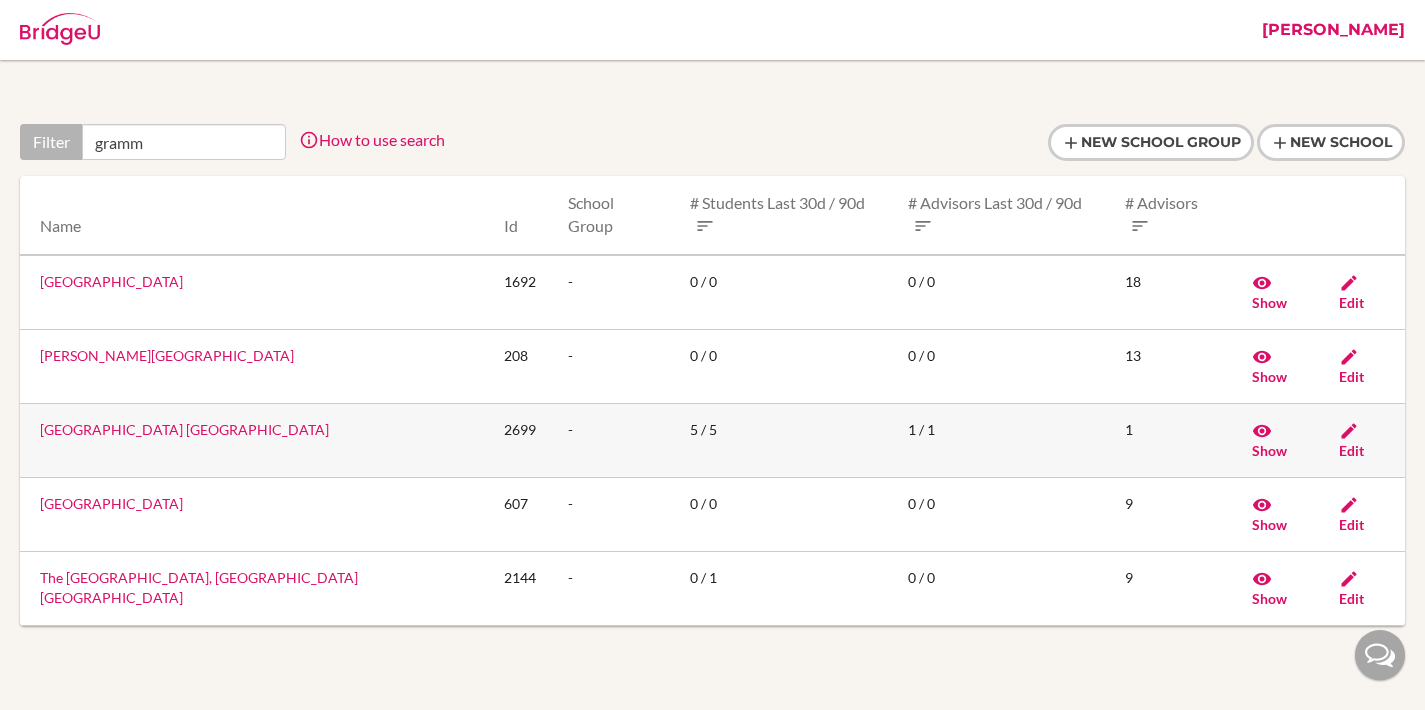 type on "gramm" 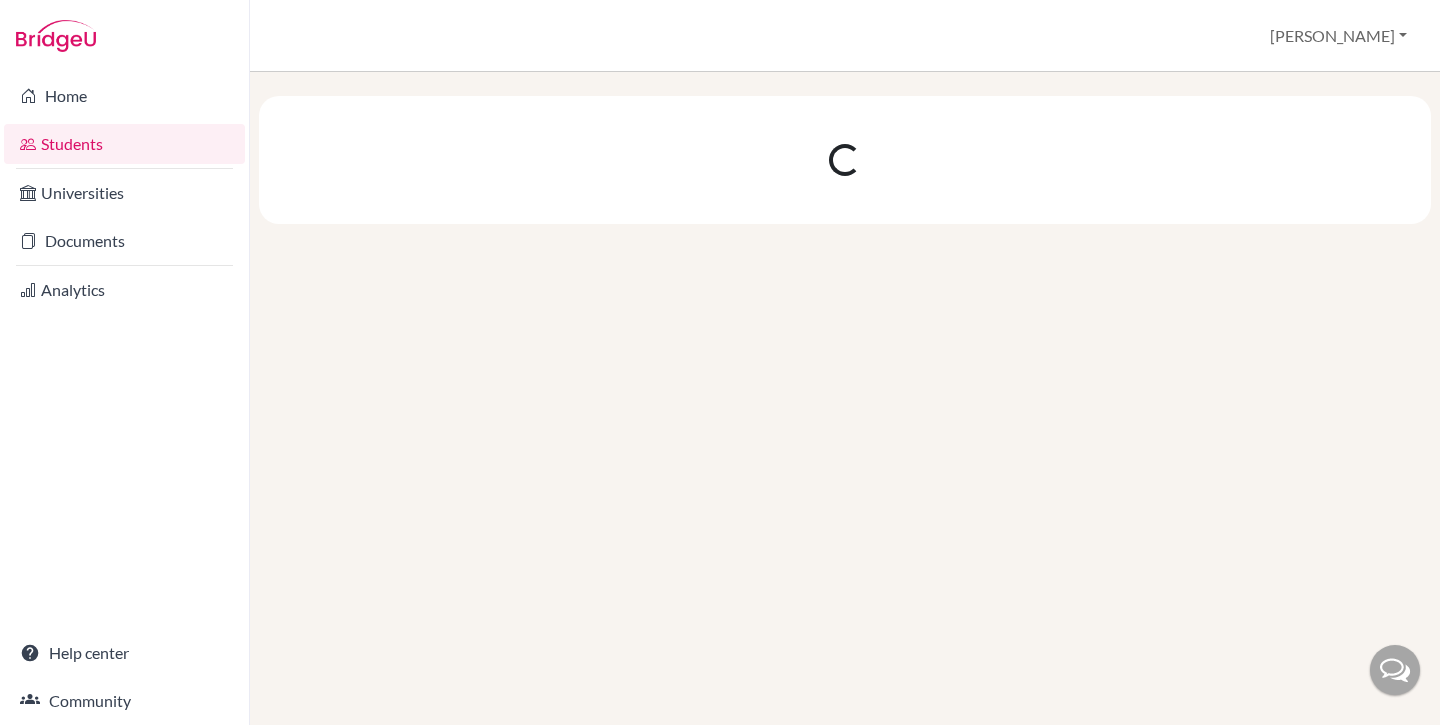 scroll, scrollTop: 0, scrollLeft: 0, axis: both 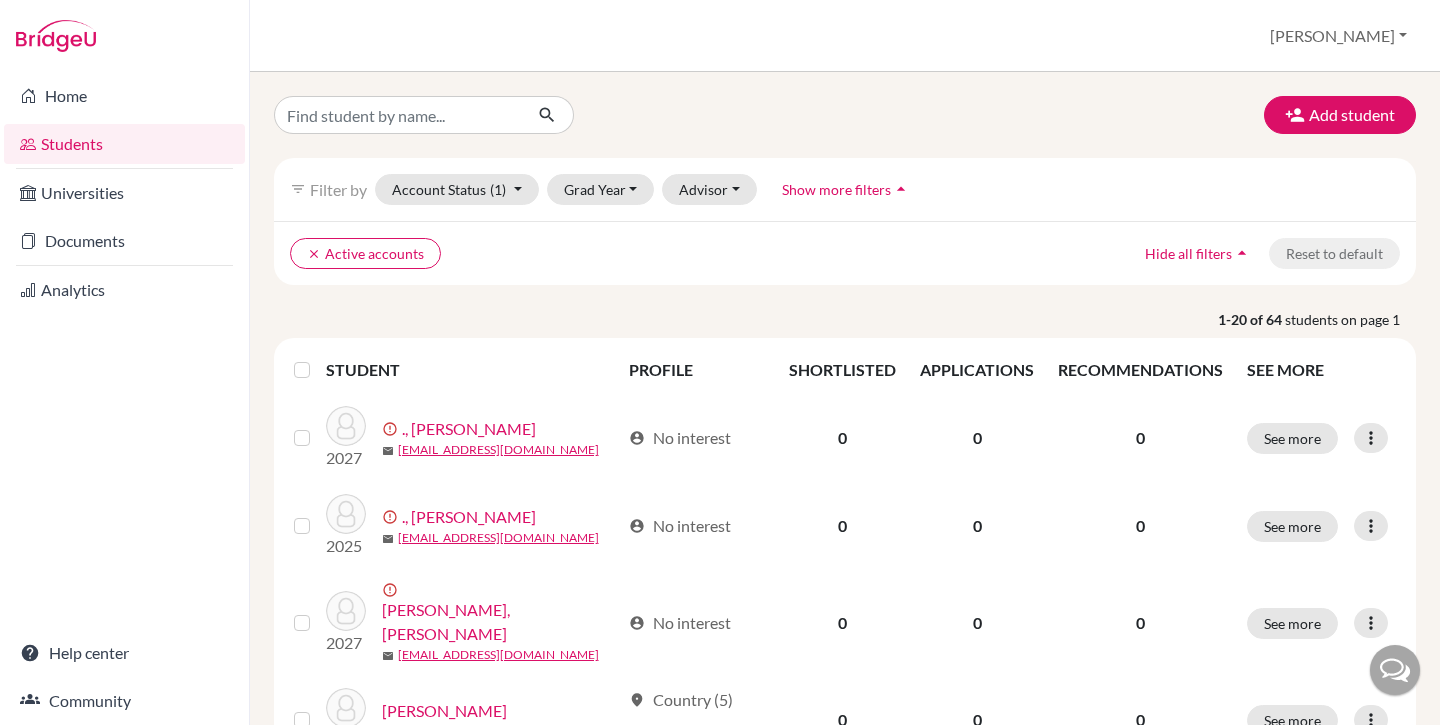 click on "filter_list Filter by Account Status (1) Active accounts done Archived accounts Registered Unregistered Grad Year [DATE] 2025 2023 Advisor Without advisor [PERSON_NAME] Show more filters arrow_drop_up" at bounding box center (845, 189) 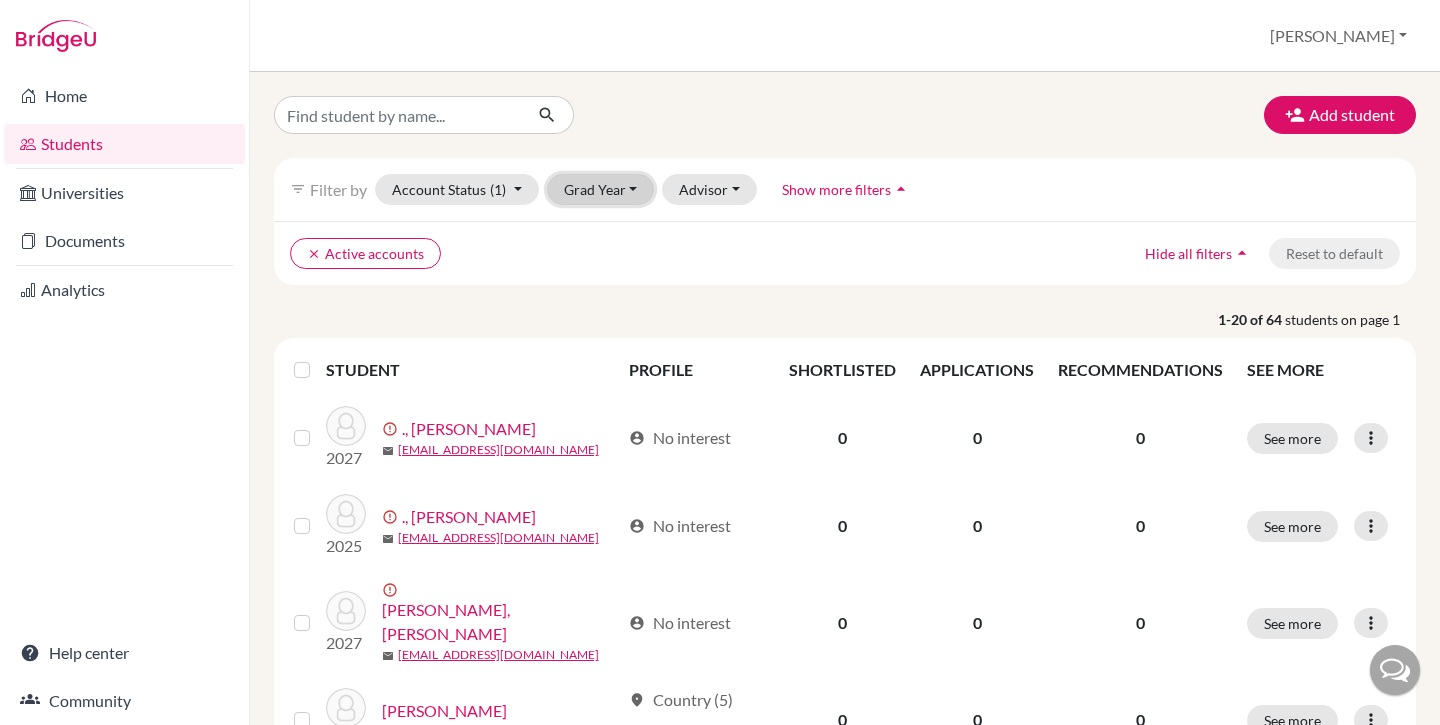 click on "Grad Year" at bounding box center [601, 189] 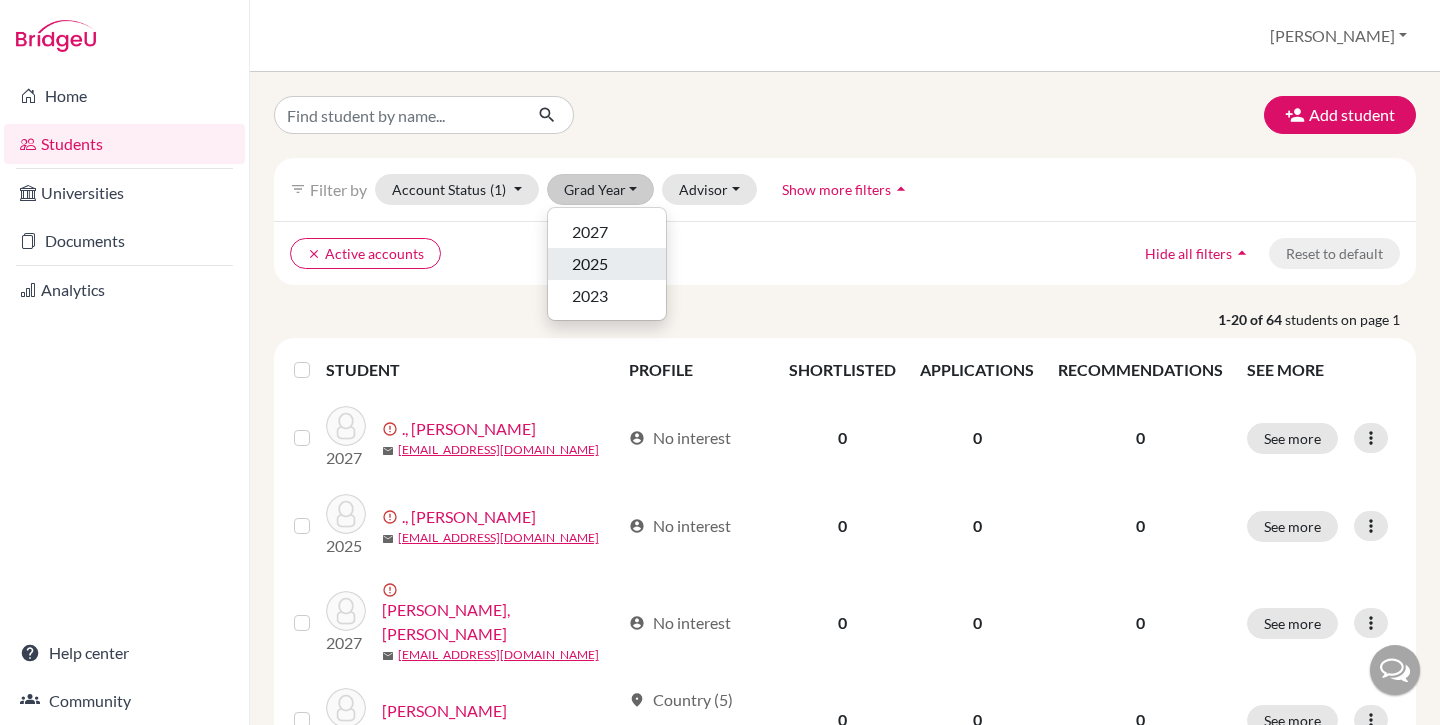 click on "2025" at bounding box center (590, 264) 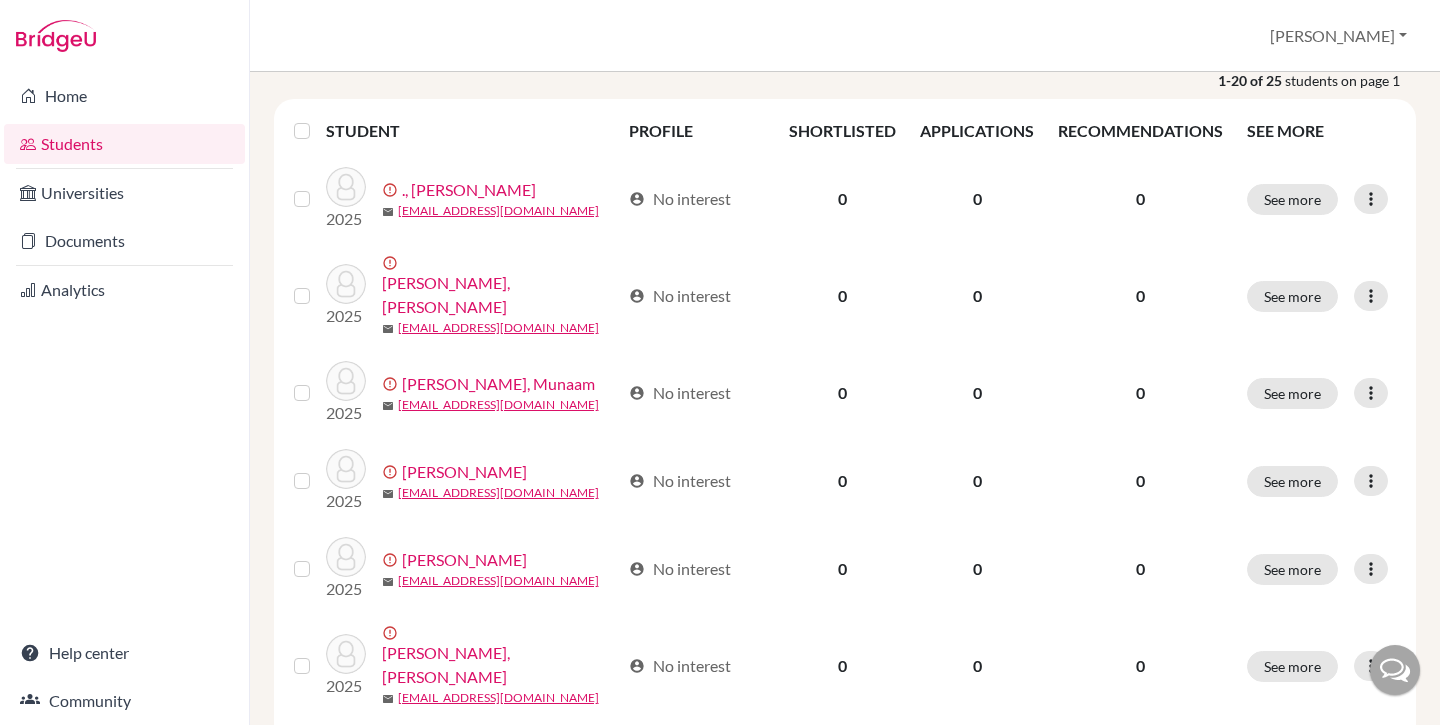 scroll, scrollTop: 0, scrollLeft: 0, axis: both 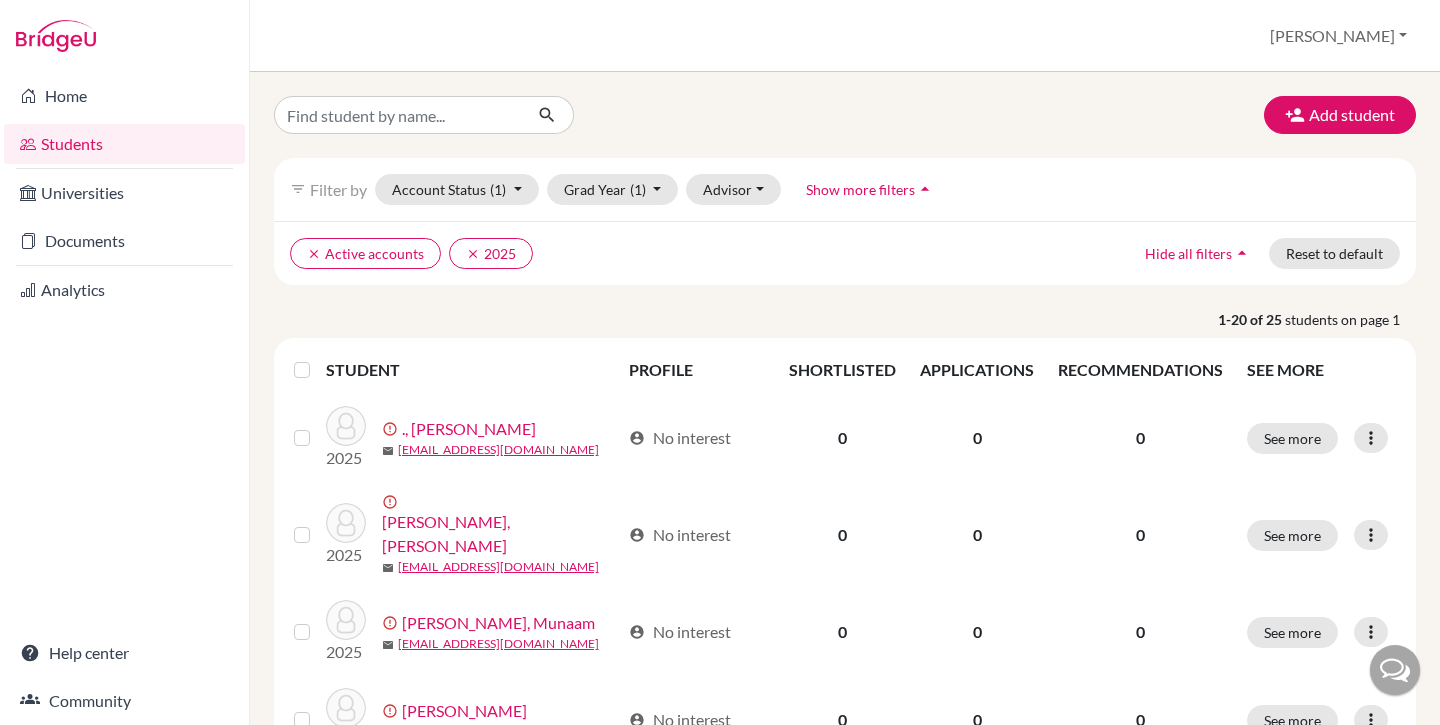 click at bounding box center (318, 358) 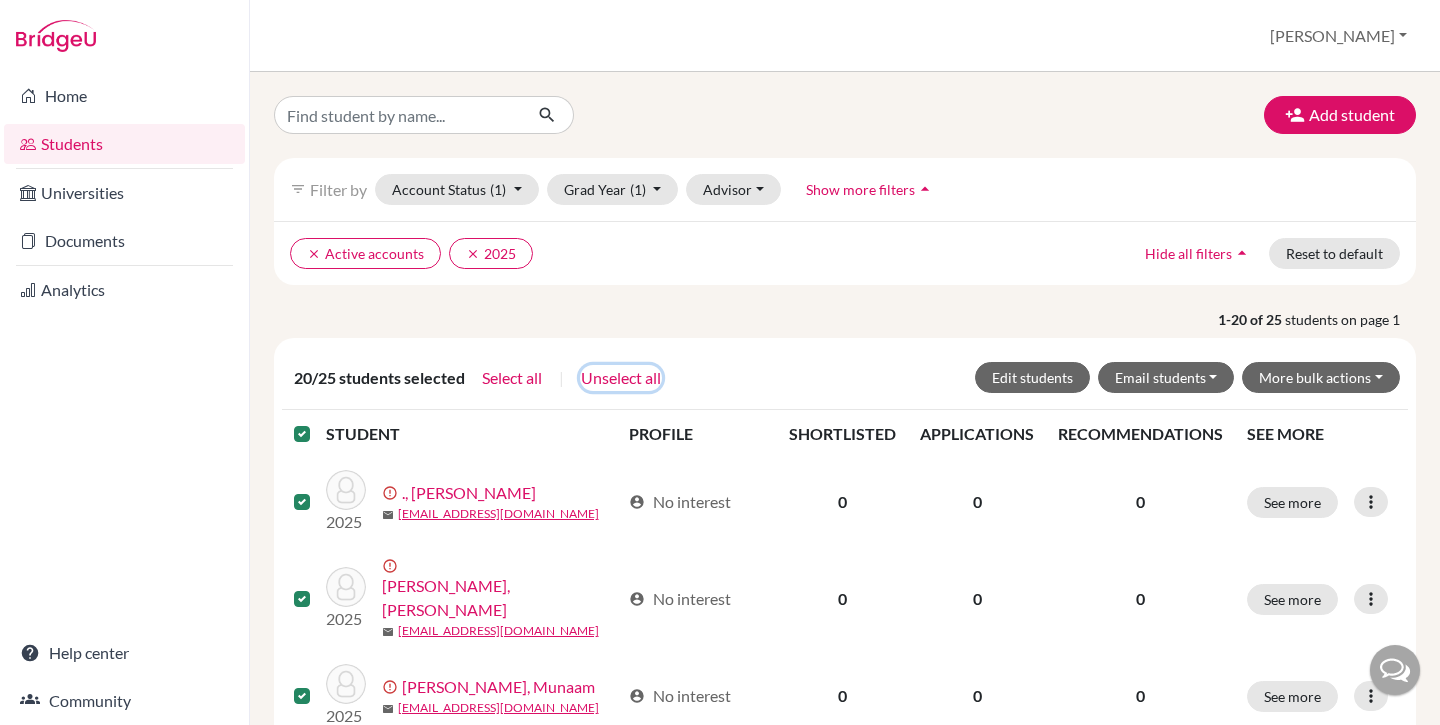 click on "Unselect all" 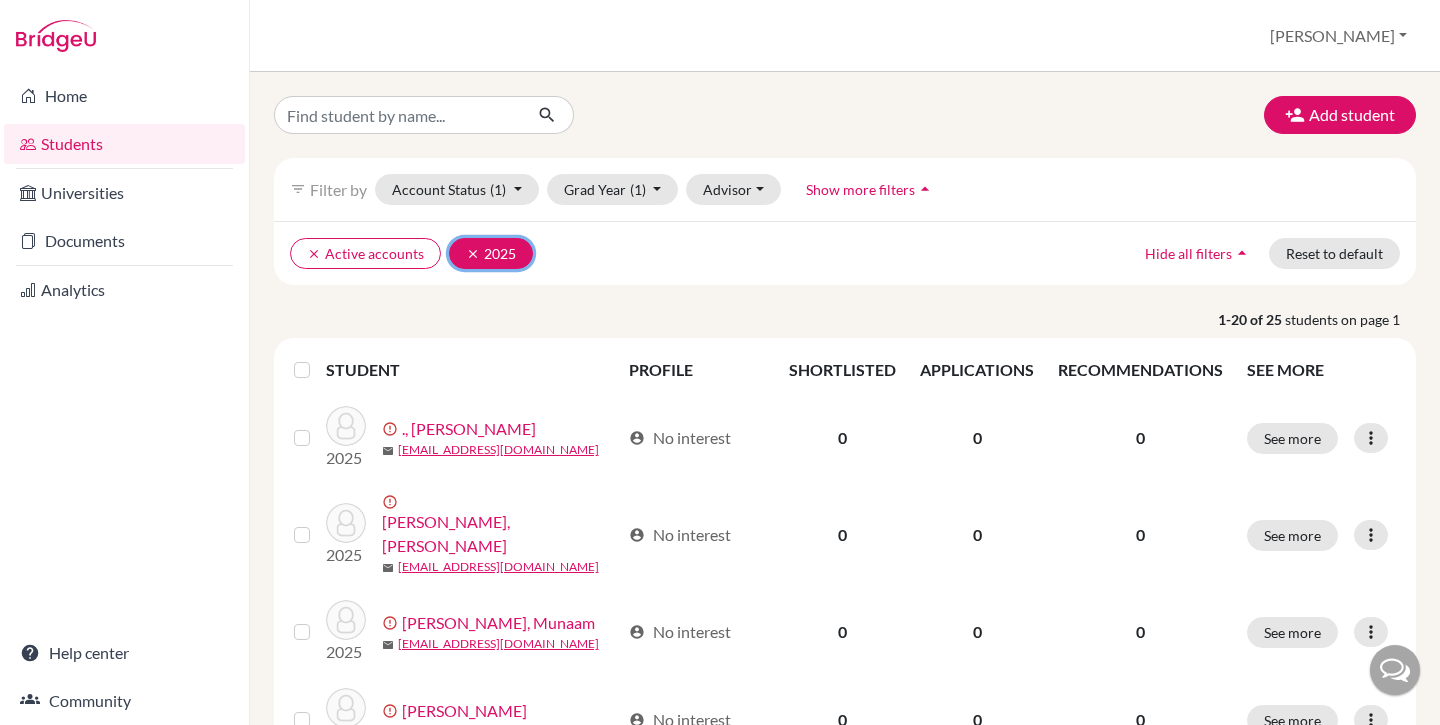 click on "clear" at bounding box center (473, 254) 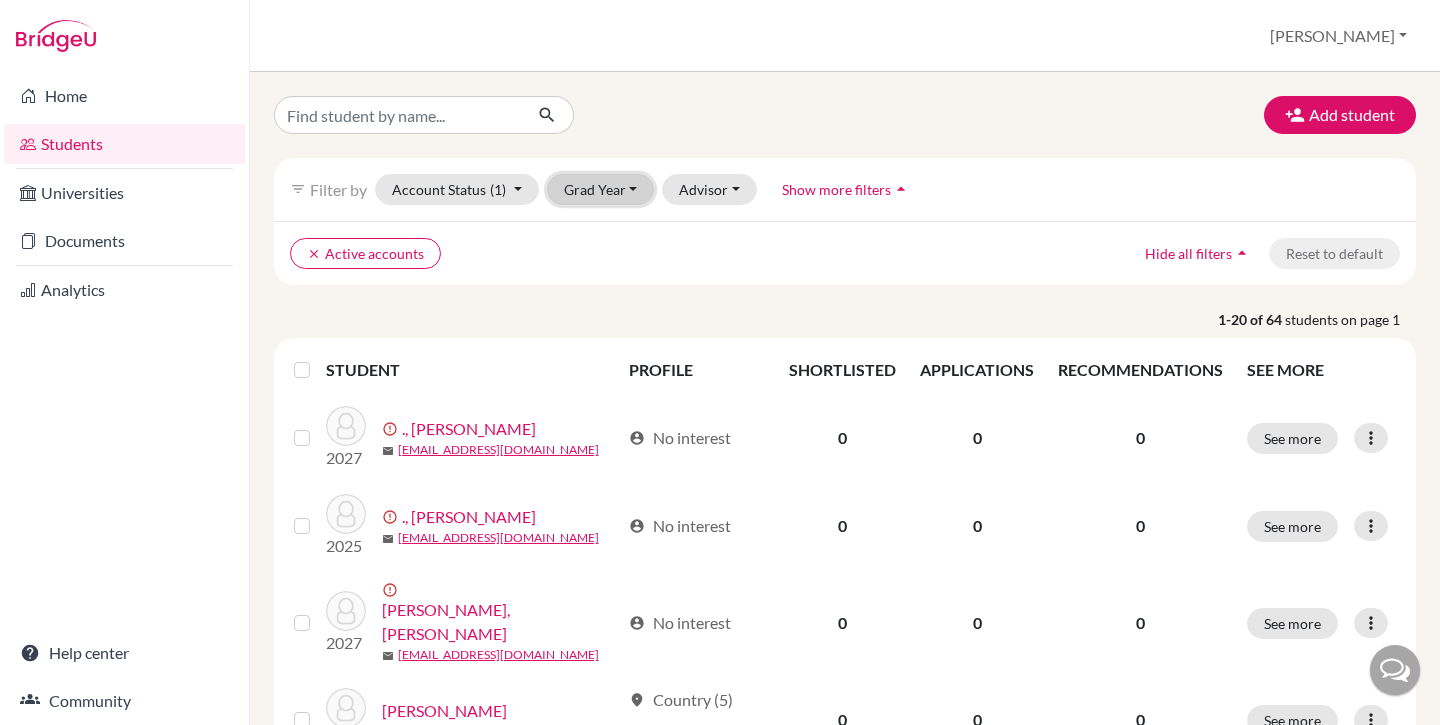 click on "Grad Year" at bounding box center (601, 189) 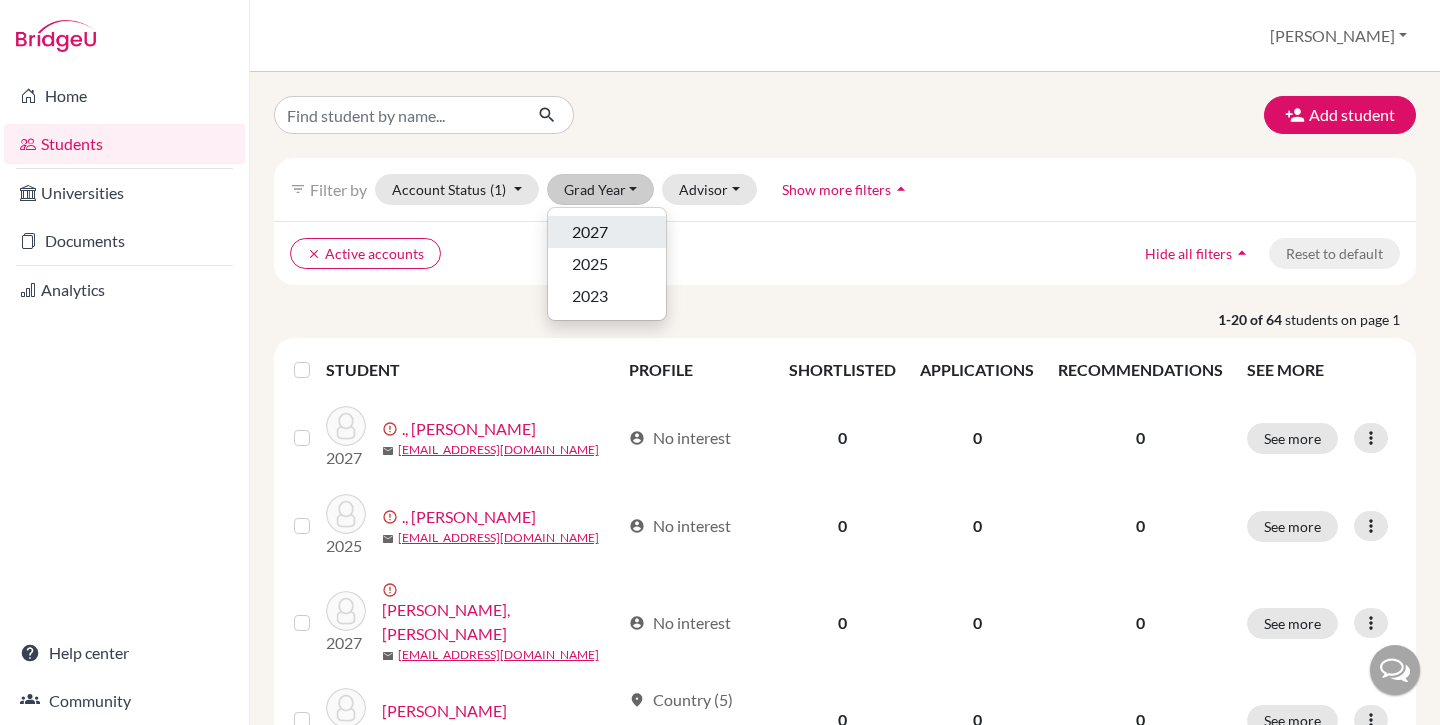 click on "2027" at bounding box center [607, 232] 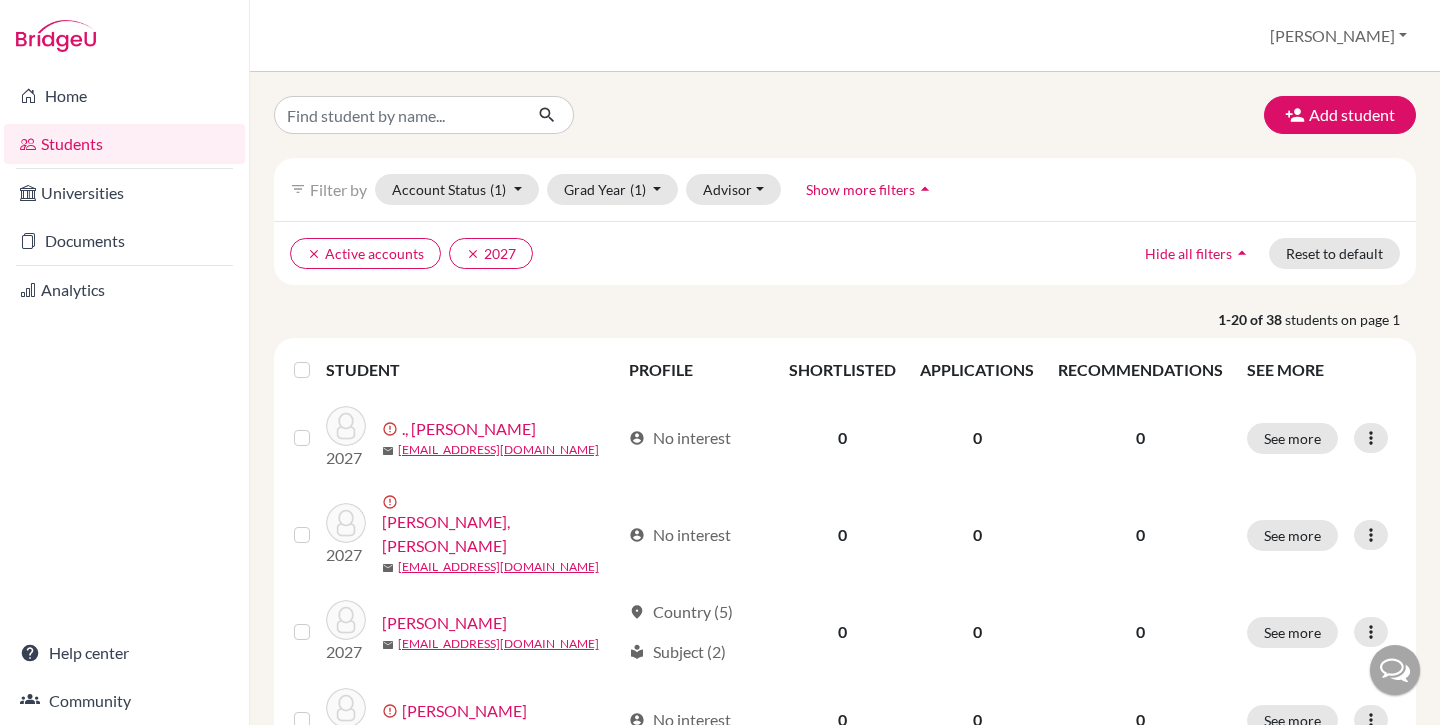 click at bounding box center [318, 358] 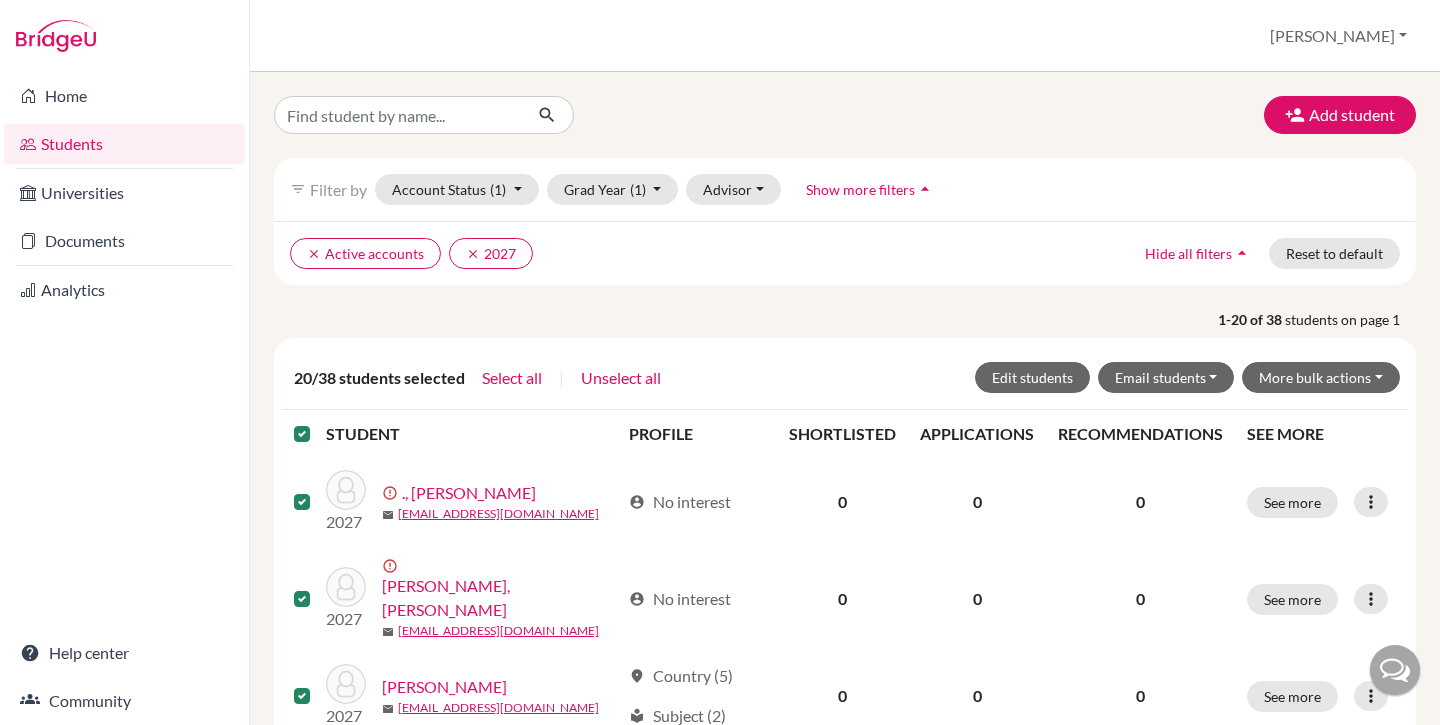 click at bounding box center [318, 422] 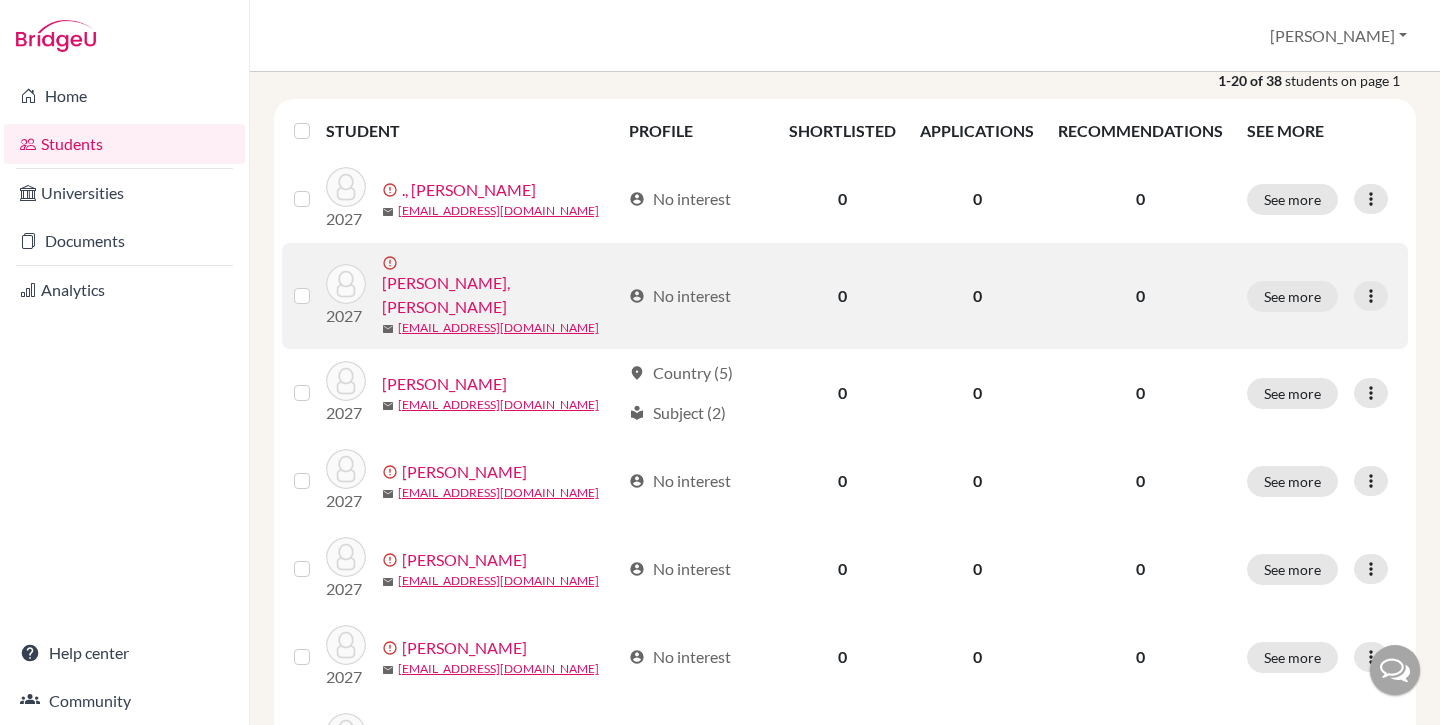 scroll, scrollTop: 0, scrollLeft: 0, axis: both 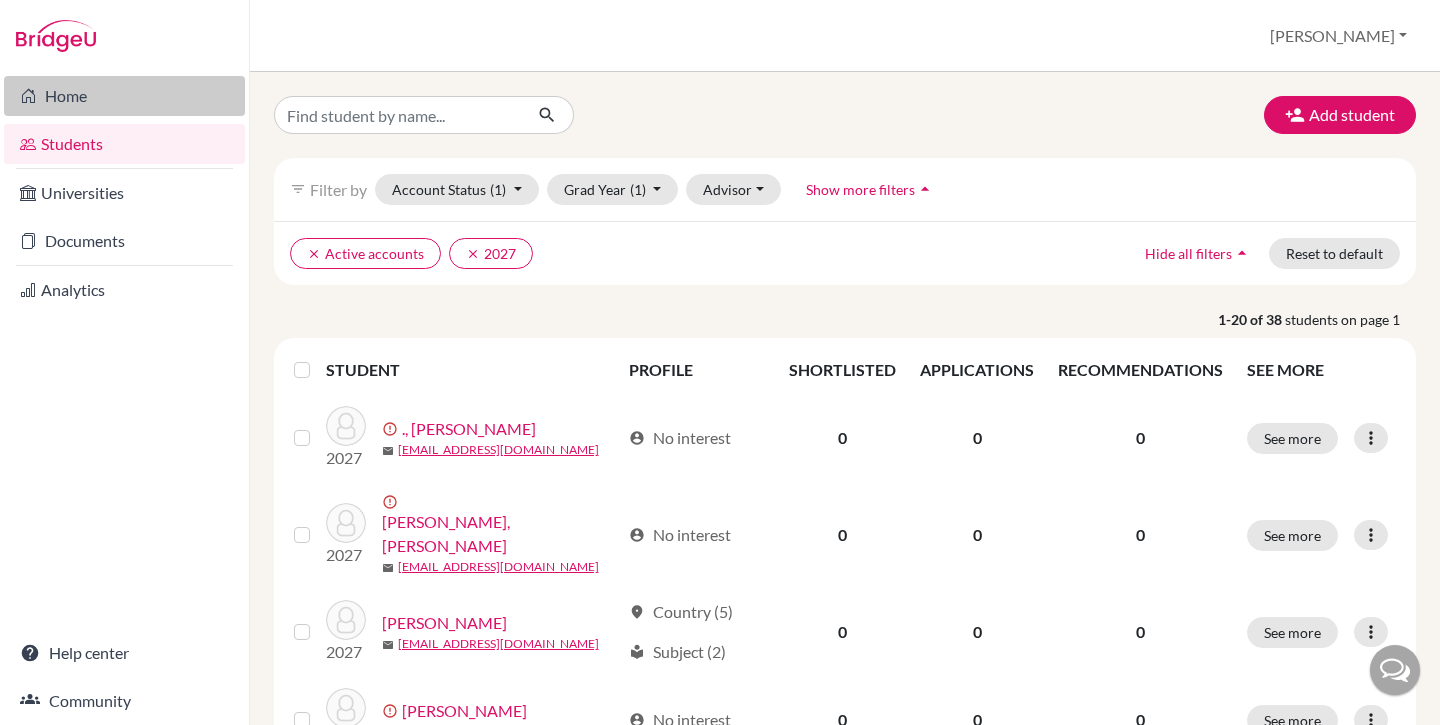 click on "Home" at bounding box center [124, 96] 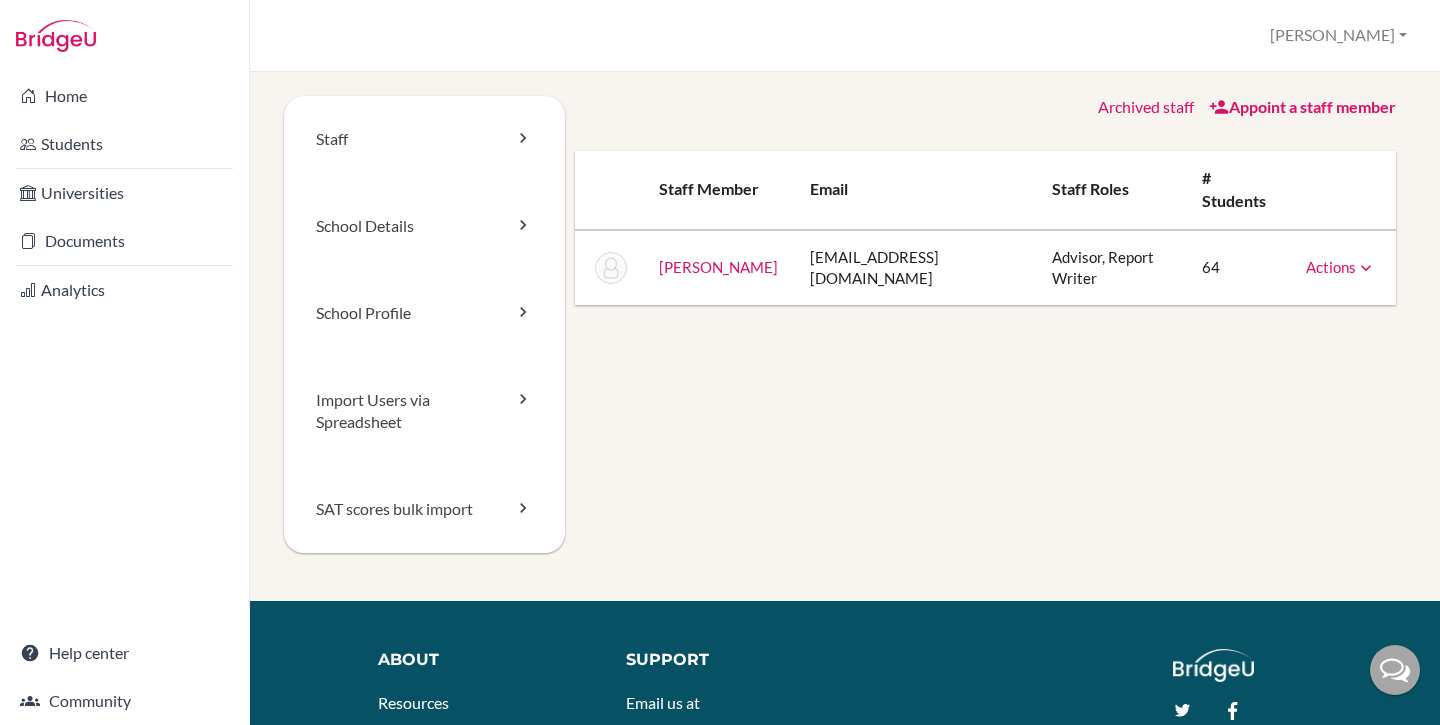 scroll, scrollTop: 0, scrollLeft: 0, axis: both 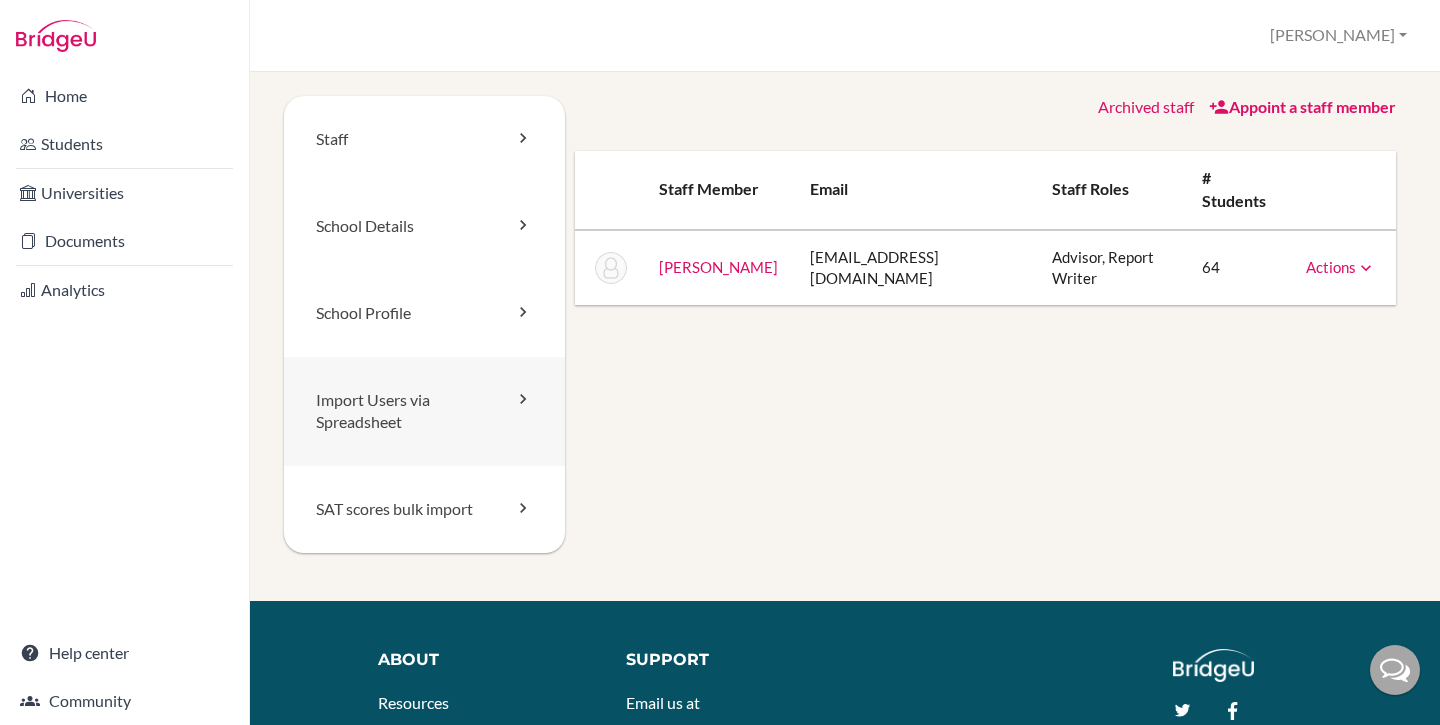 click on "Import Users via Spreadsheet" at bounding box center (424, 412) 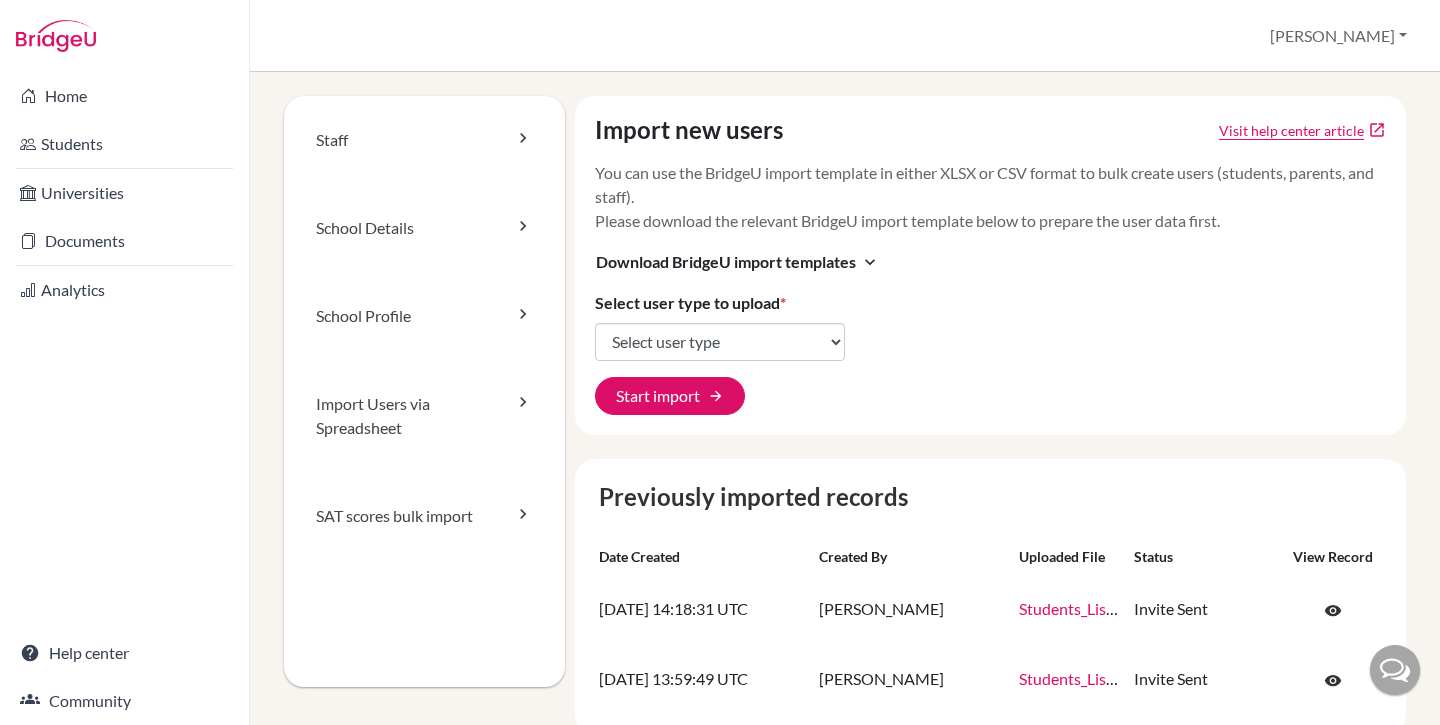 scroll, scrollTop: 0, scrollLeft: 0, axis: both 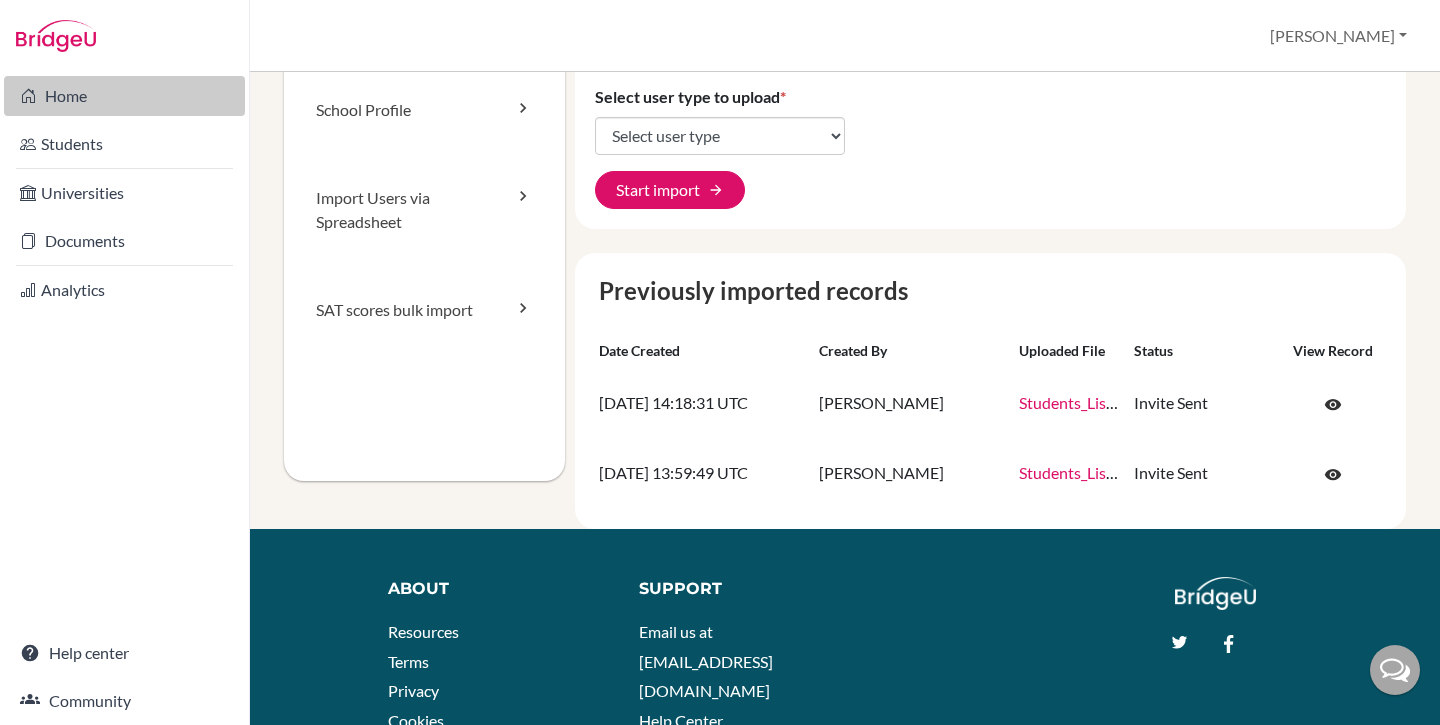 click on "Home" at bounding box center [124, 96] 